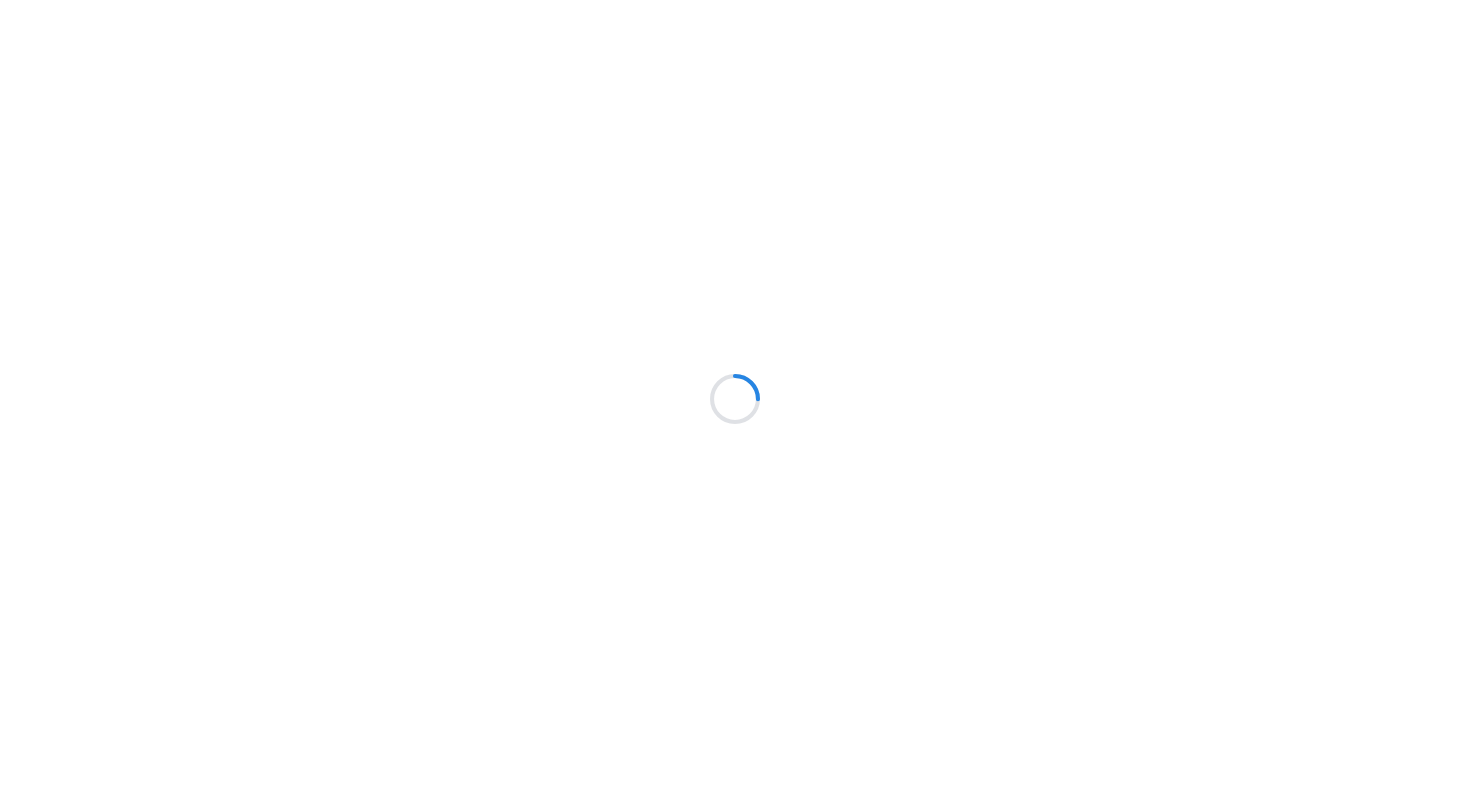 scroll, scrollTop: 0, scrollLeft: 0, axis: both 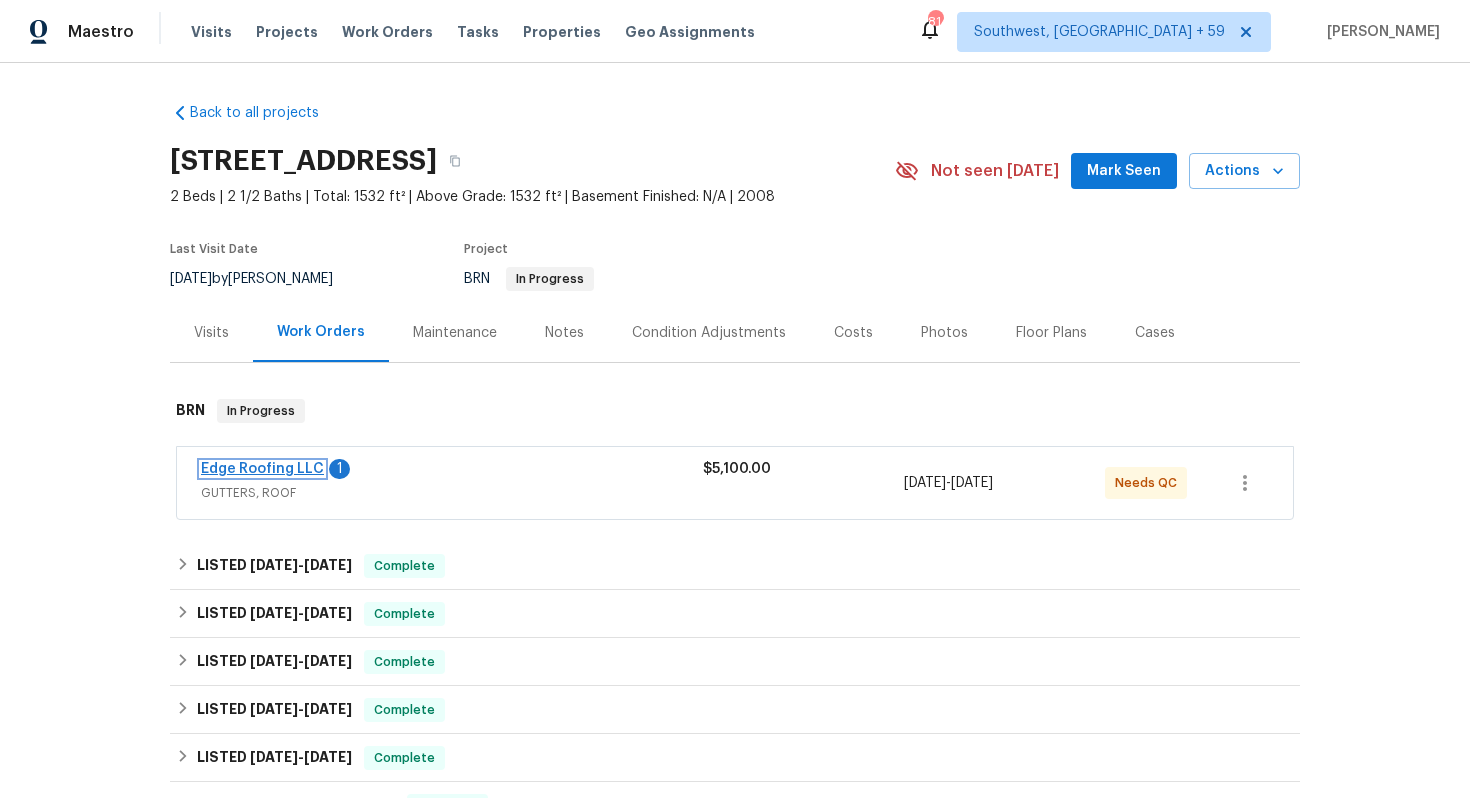 click on "Edge Roofing LLC" at bounding box center [262, 469] 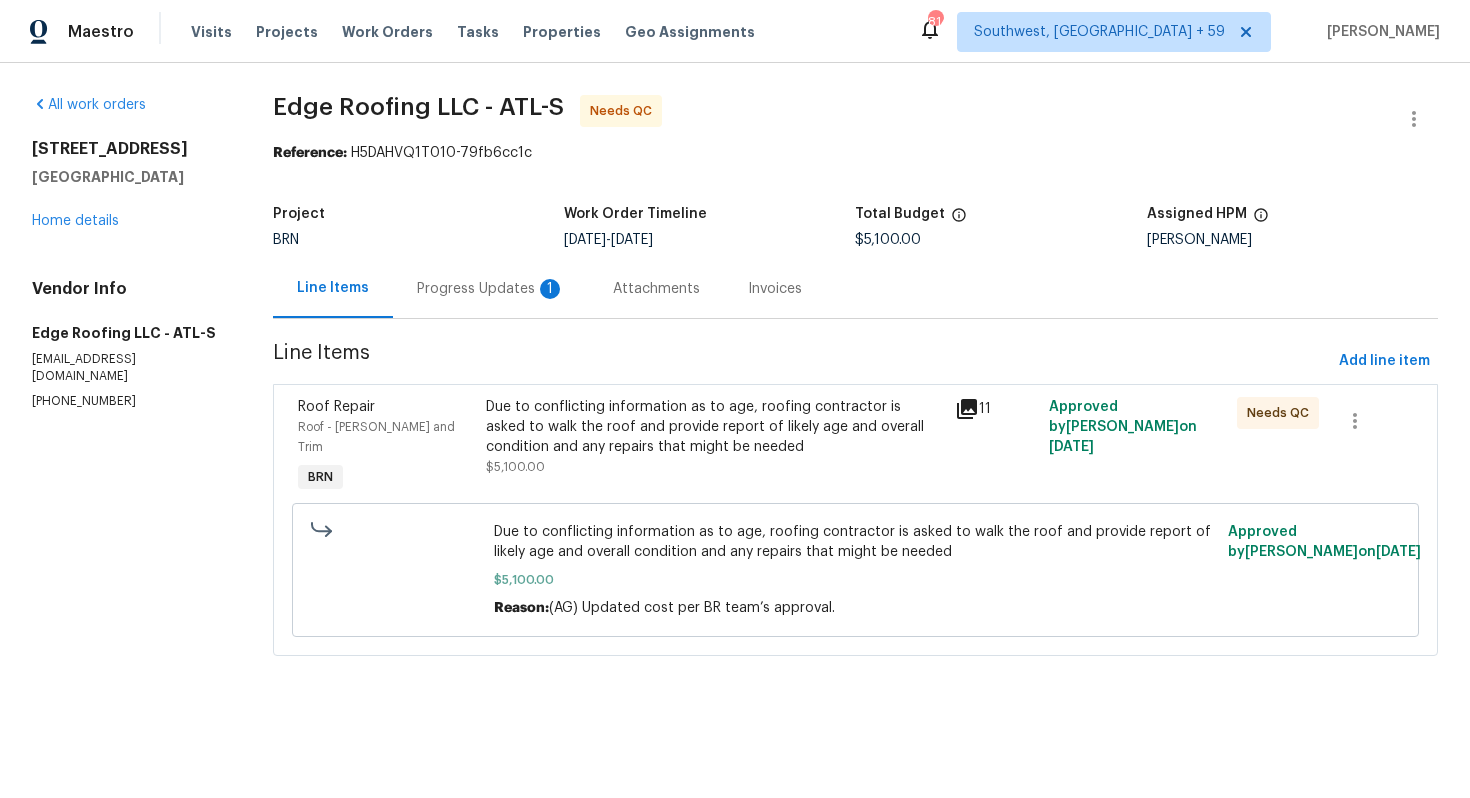 click on "Progress Updates 1" at bounding box center (491, 289) 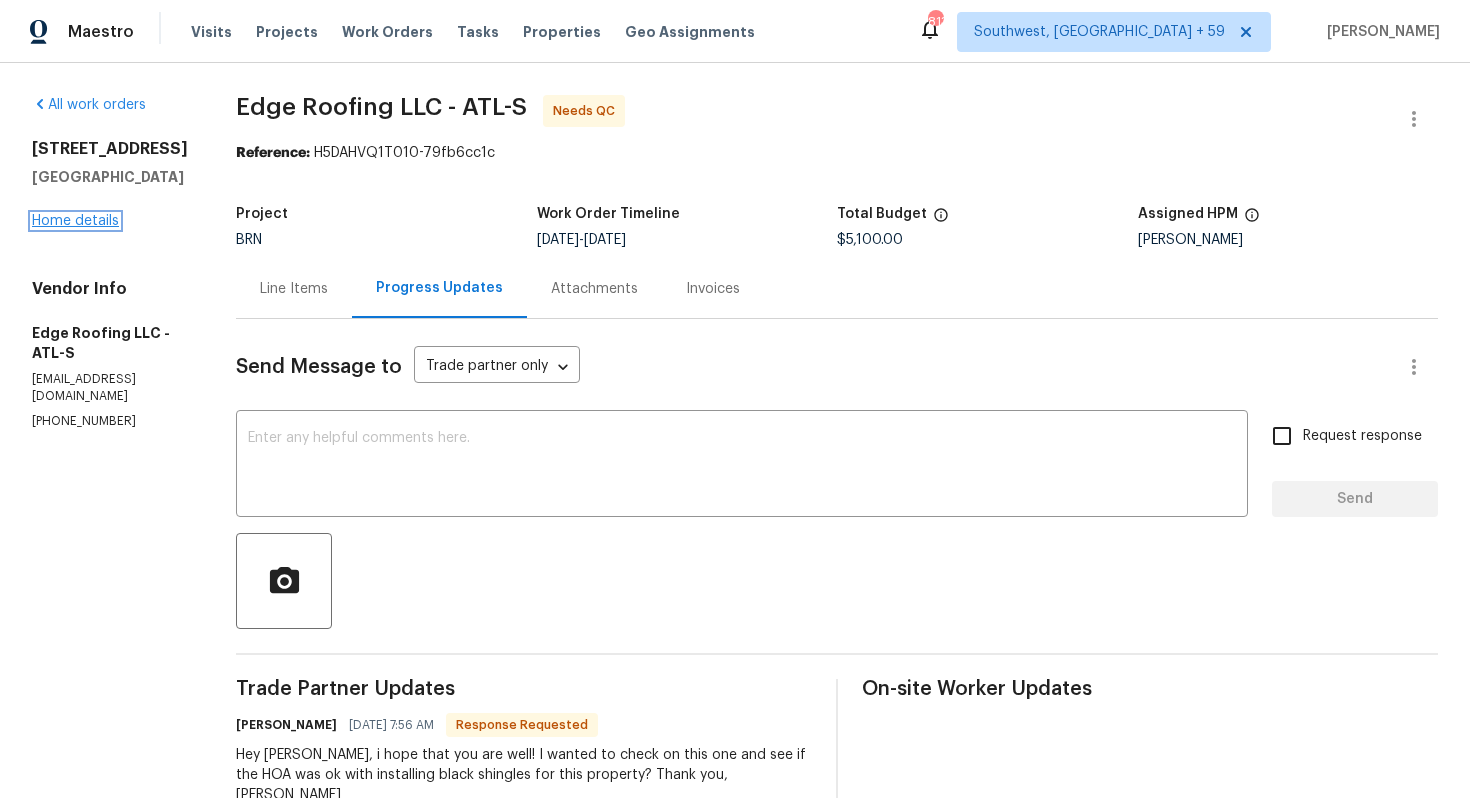 click on "Home details" at bounding box center (75, 221) 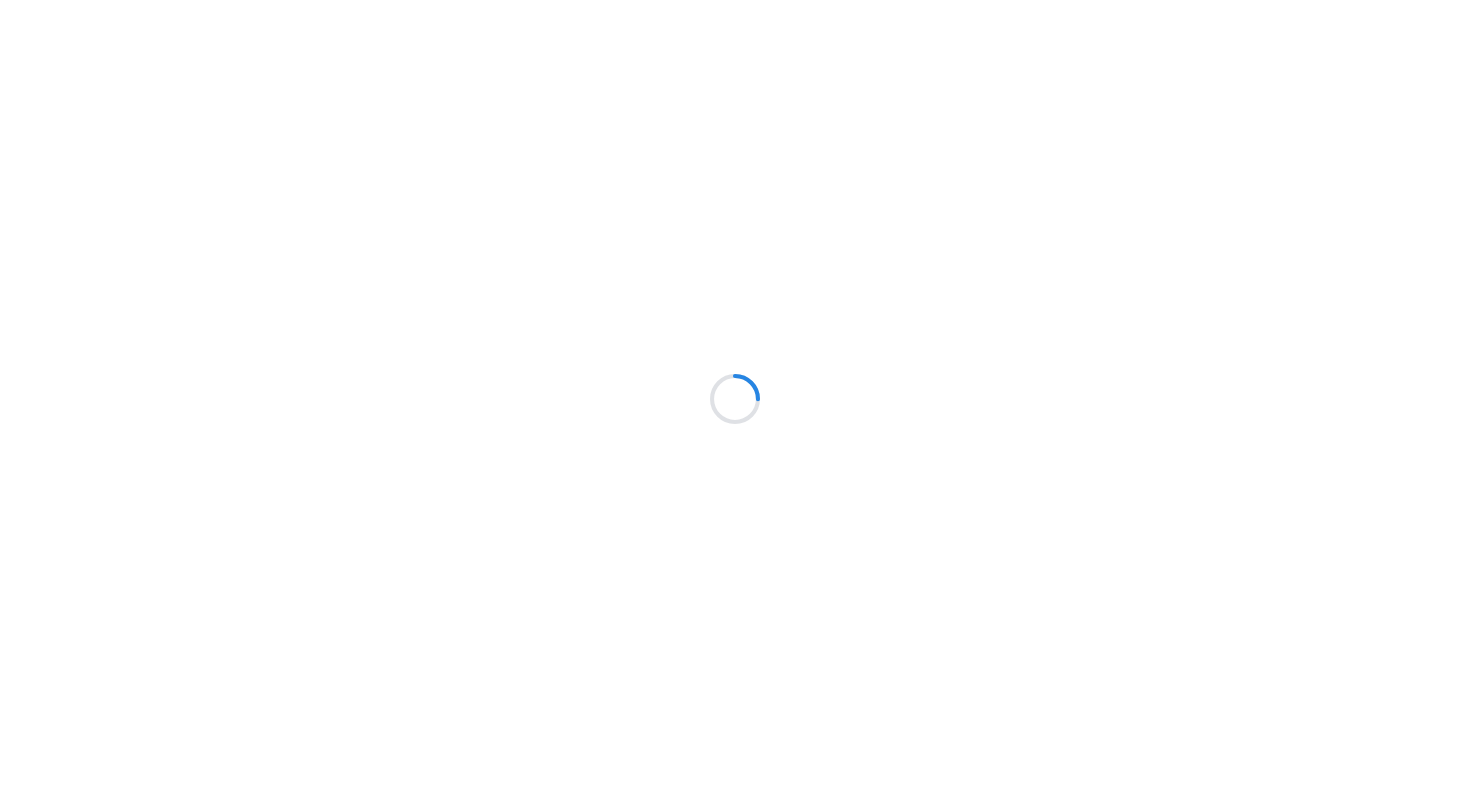 scroll, scrollTop: 0, scrollLeft: 0, axis: both 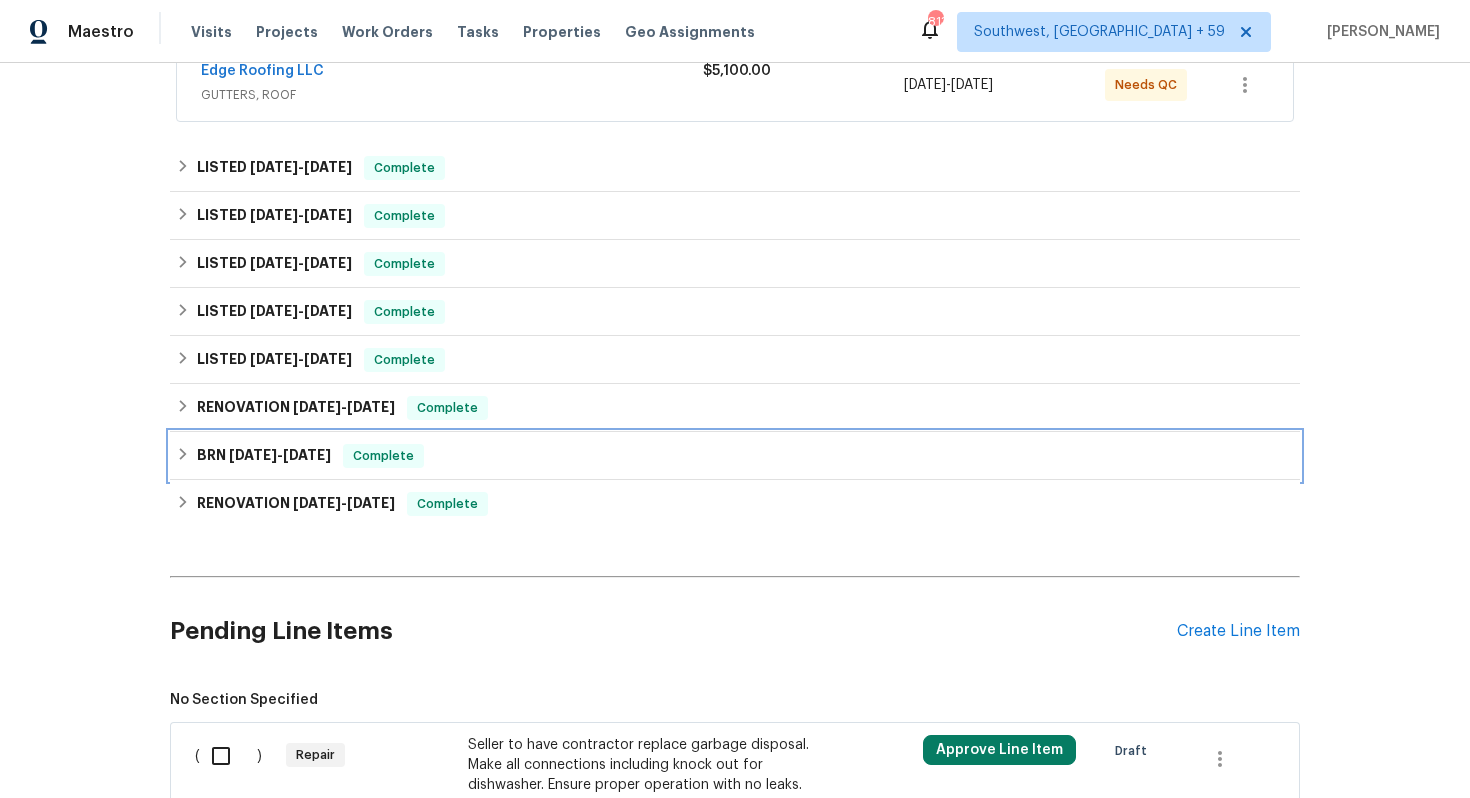 click on "[DATE]" at bounding box center [307, 455] 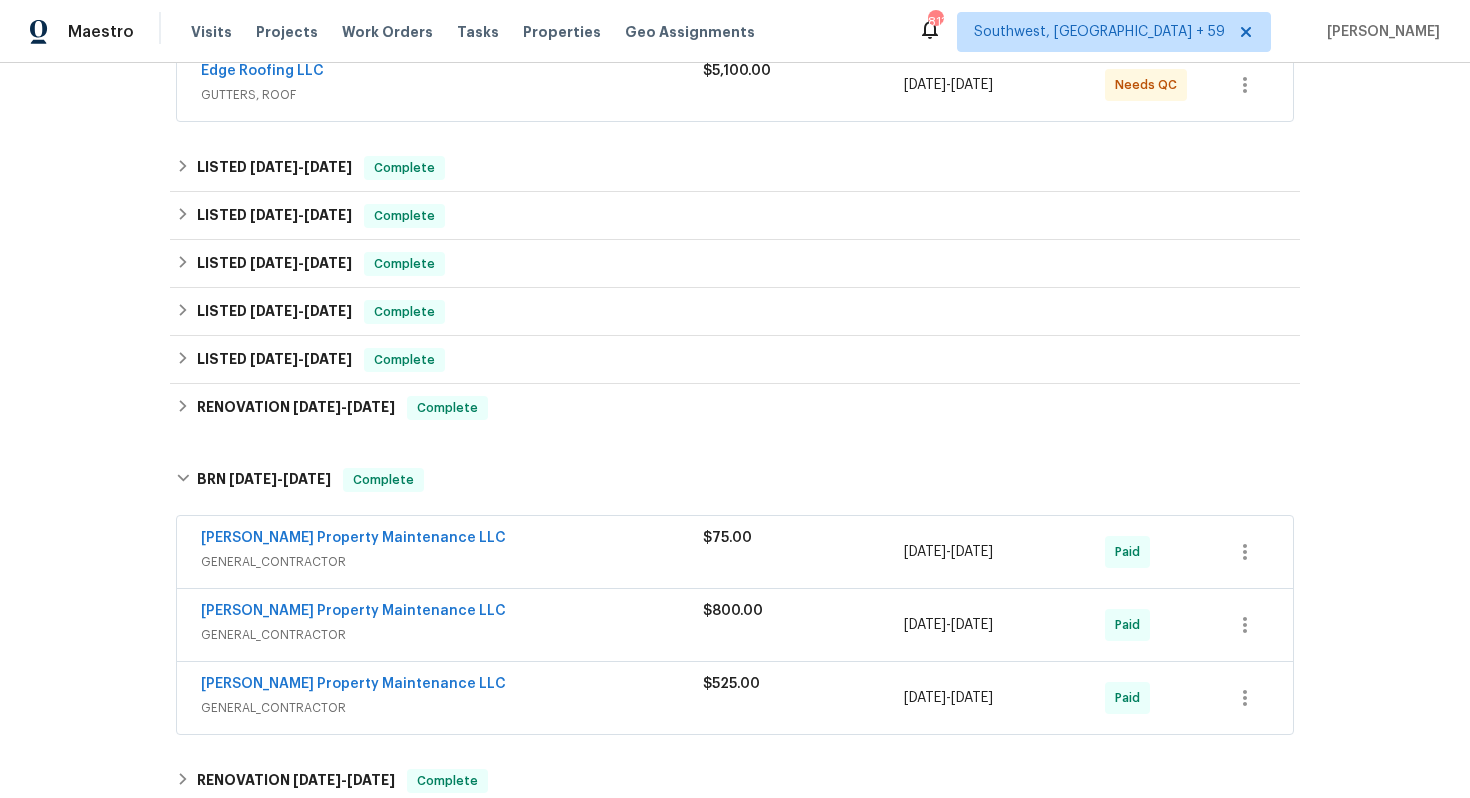 click on "[PERSON_NAME] Property Maintenance LLC" at bounding box center [452, 540] 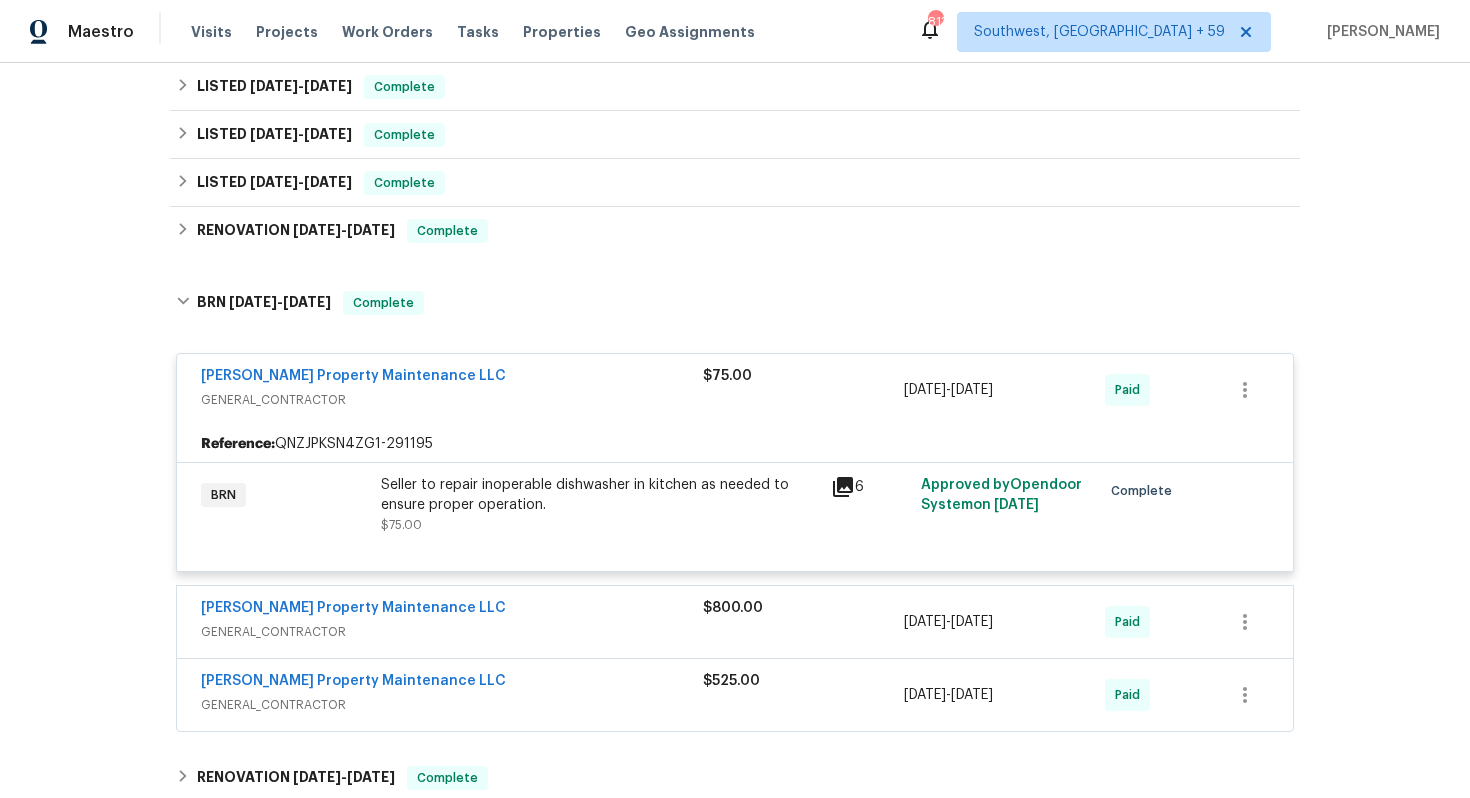 scroll, scrollTop: 584, scrollLeft: 0, axis: vertical 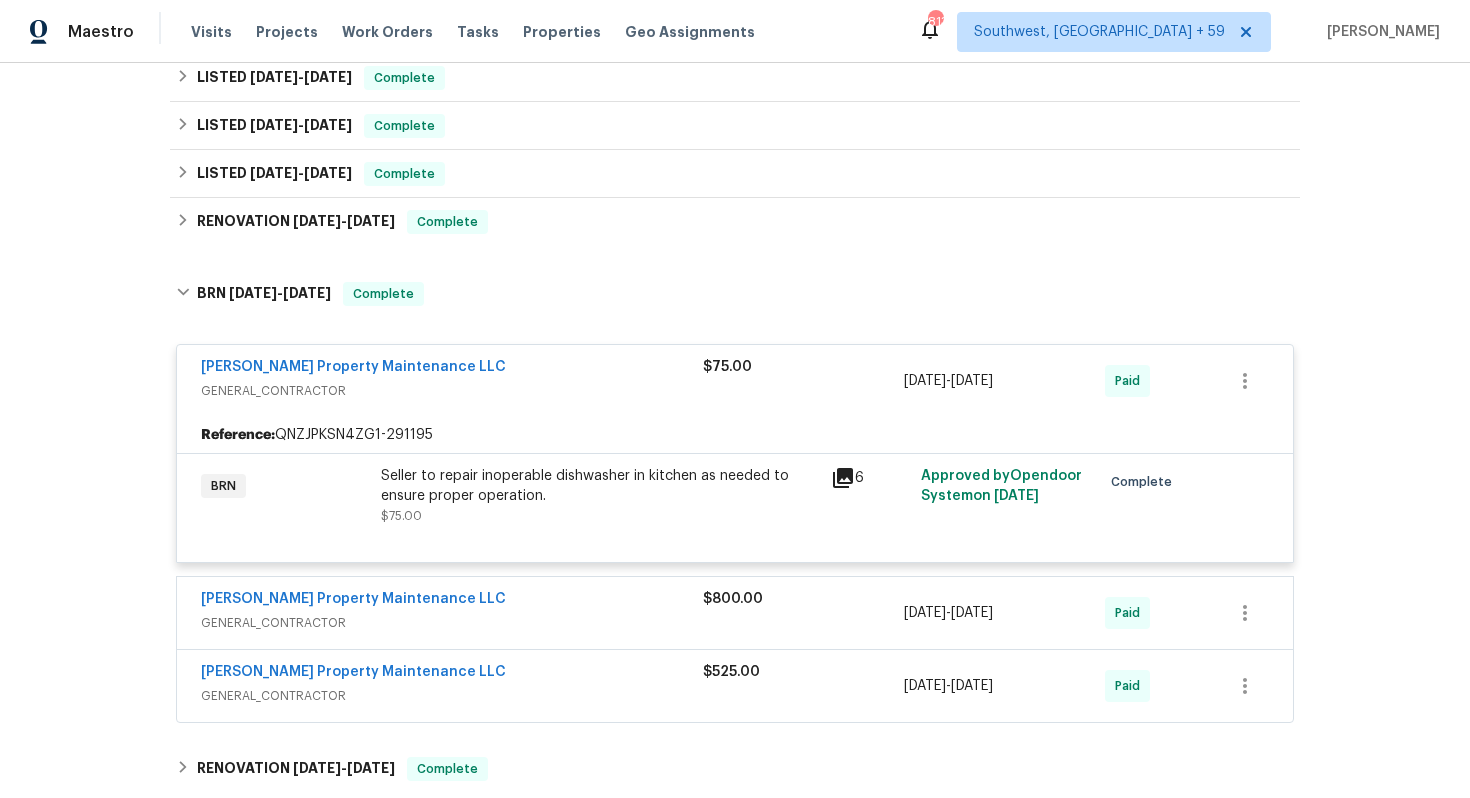 click on "[PERSON_NAME] Property Maintenance LLC" at bounding box center [452, 601] 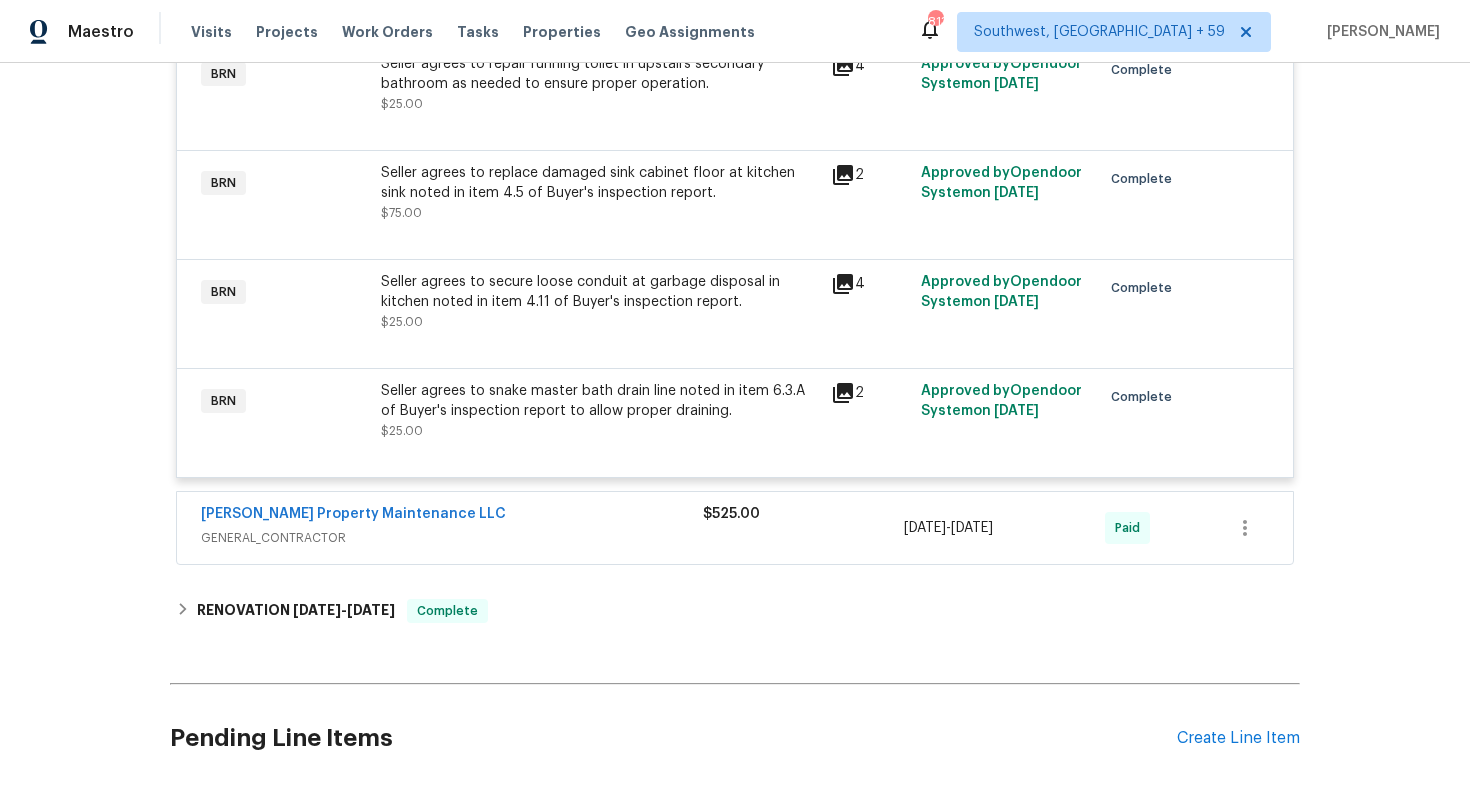 scroll, scrollTop: 1934, scrollLeft: 0, axis: vertical 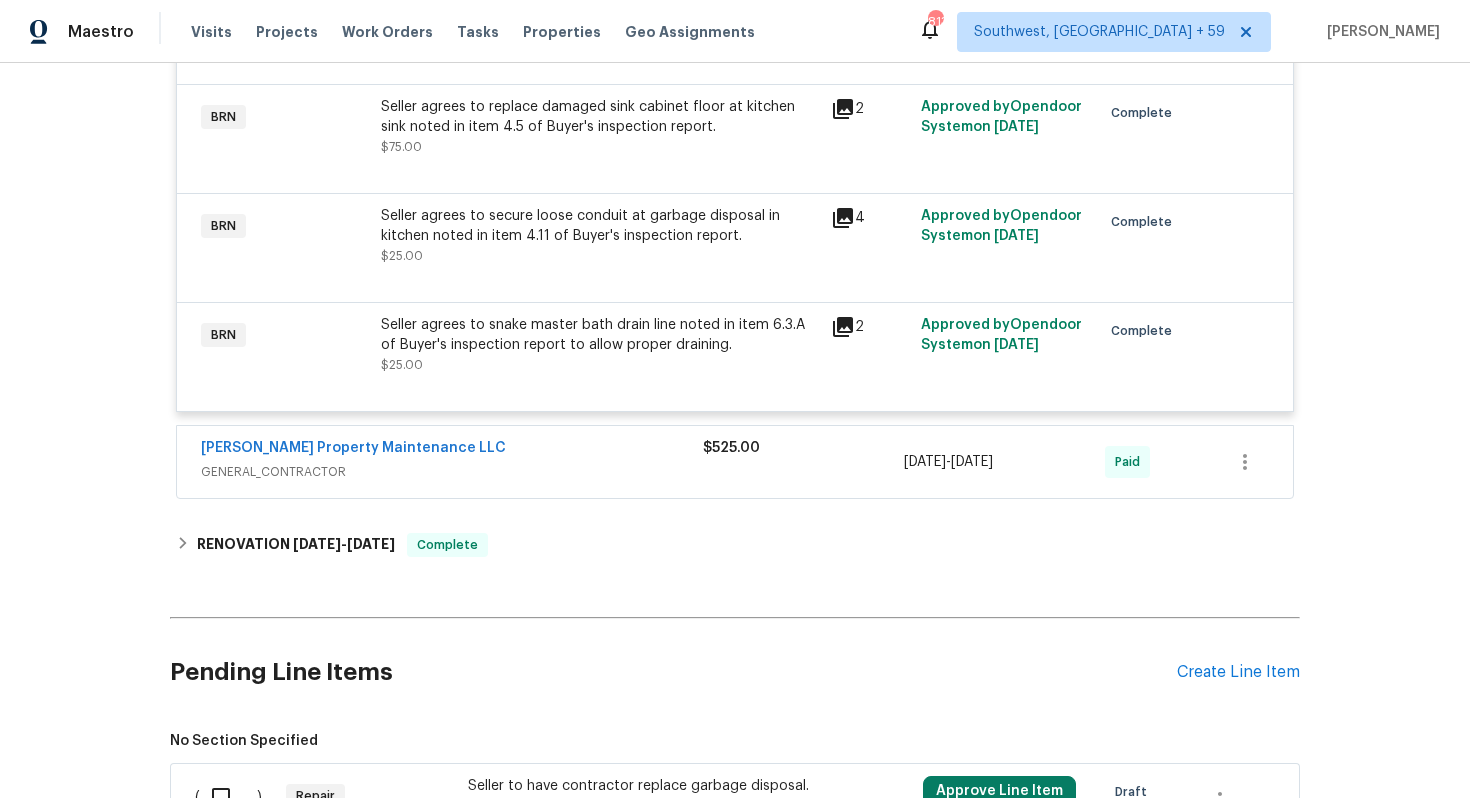 click on "GENERAL_CONTRACTOR" at bounding box center [452, 472] 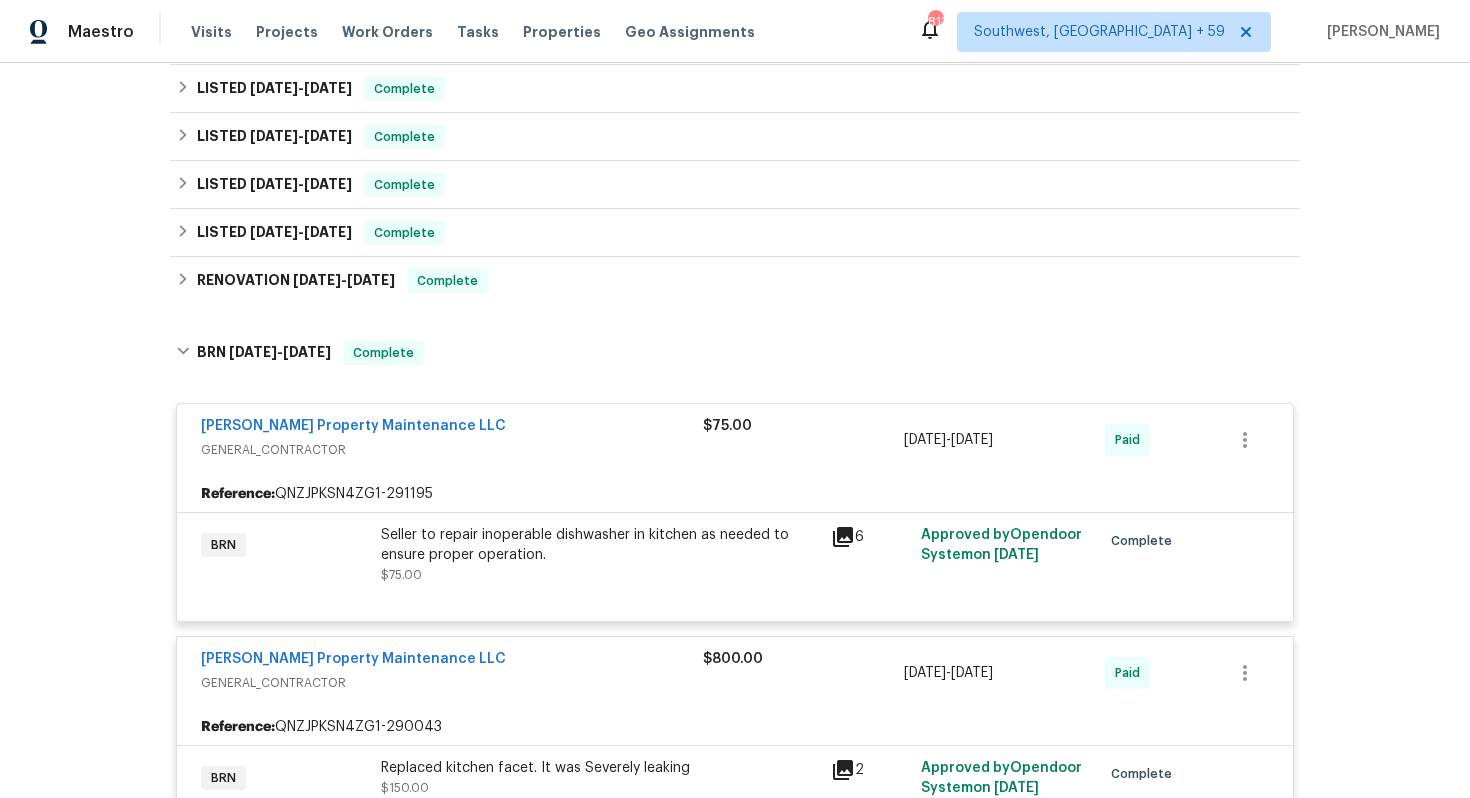 scroll, scrollTop: 528, scrollLeft: 0, axis: vertical 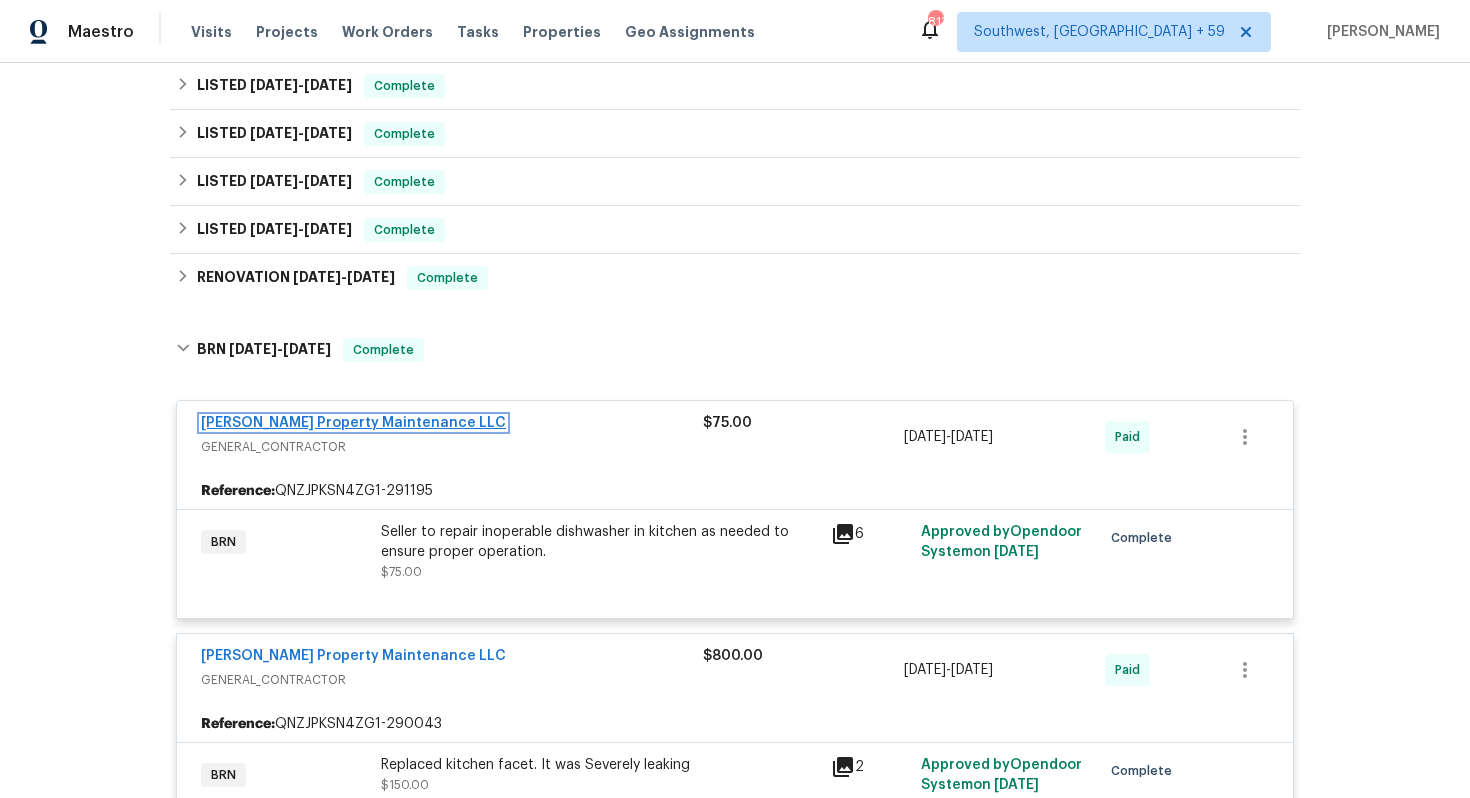click on "[PERSON_NAME] Property Maintenance LLC" at bounding box center (353, 423) 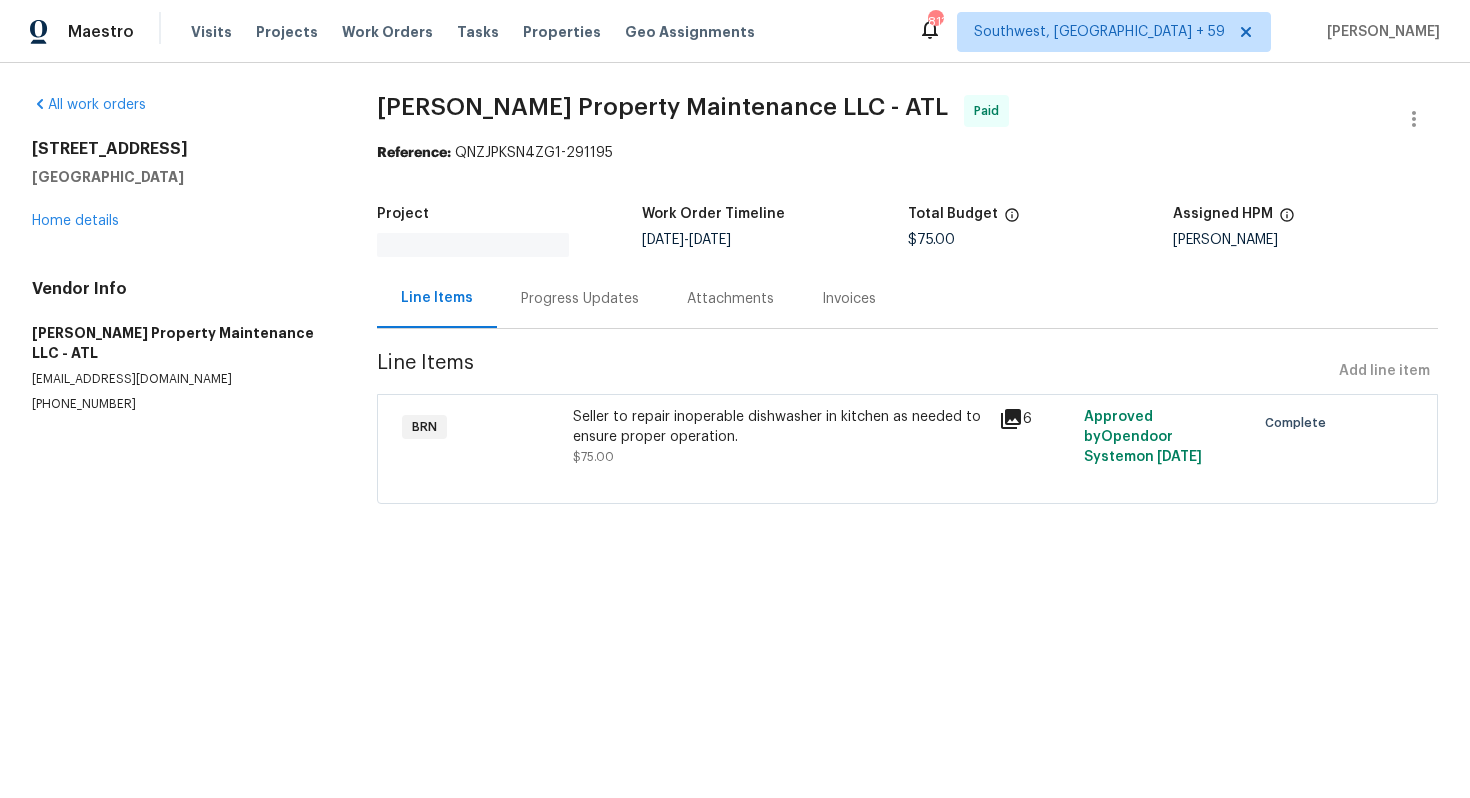 click on "Progress Updates" at bounding box center (580, 299) 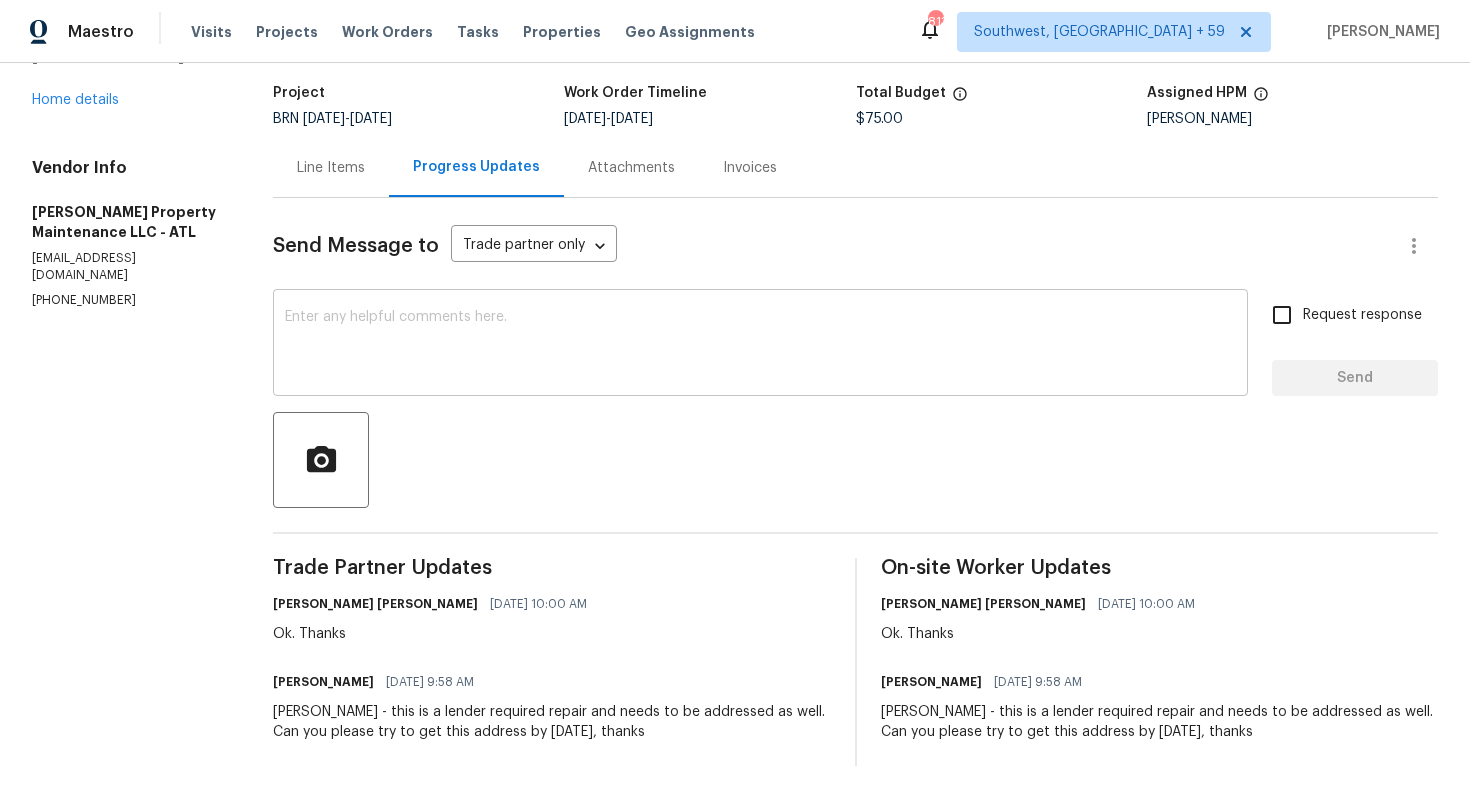 scroll, scrollTop: 0, scrollLeft: 0, axis: both 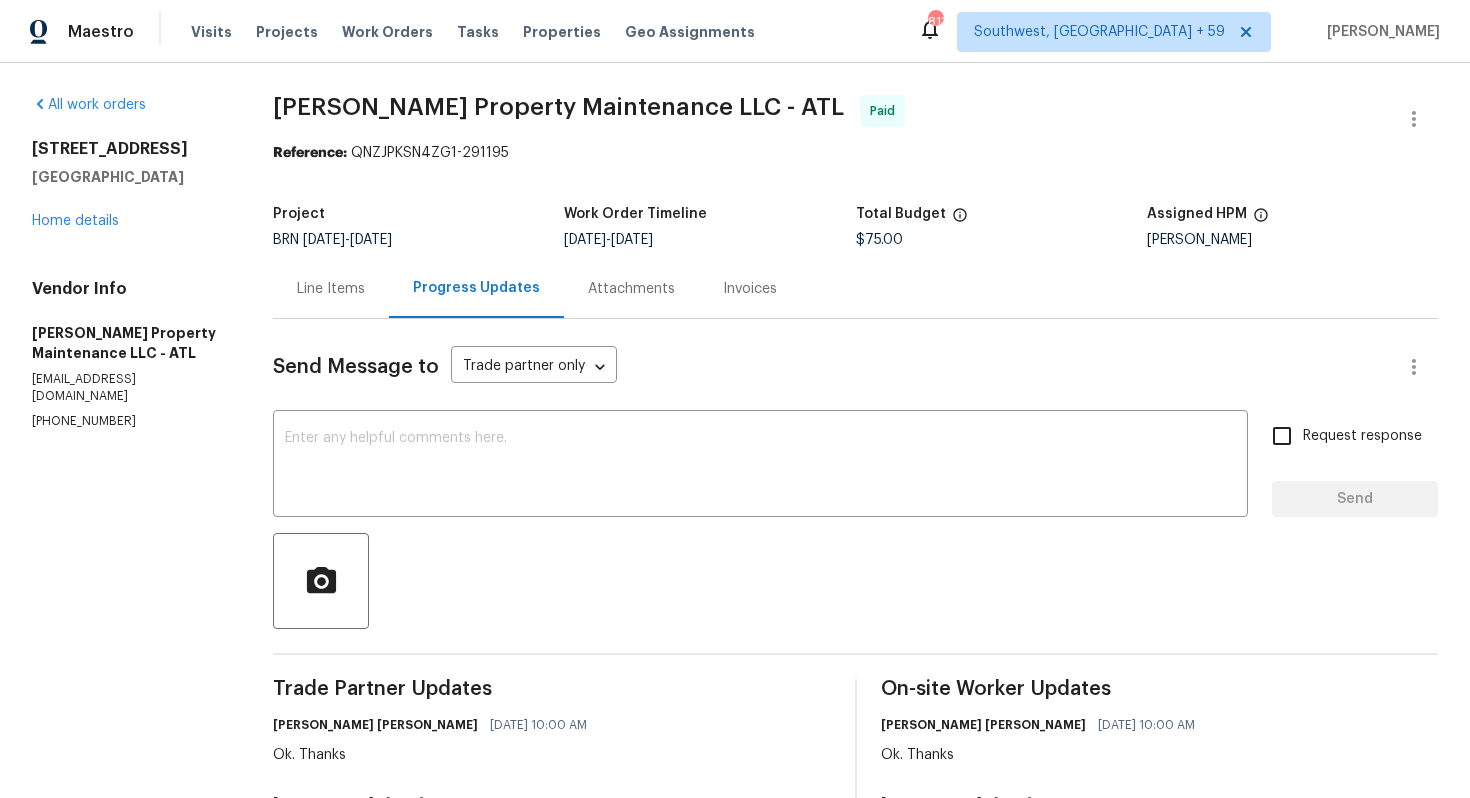click on "Line Items" at bounding box center [331, 289] 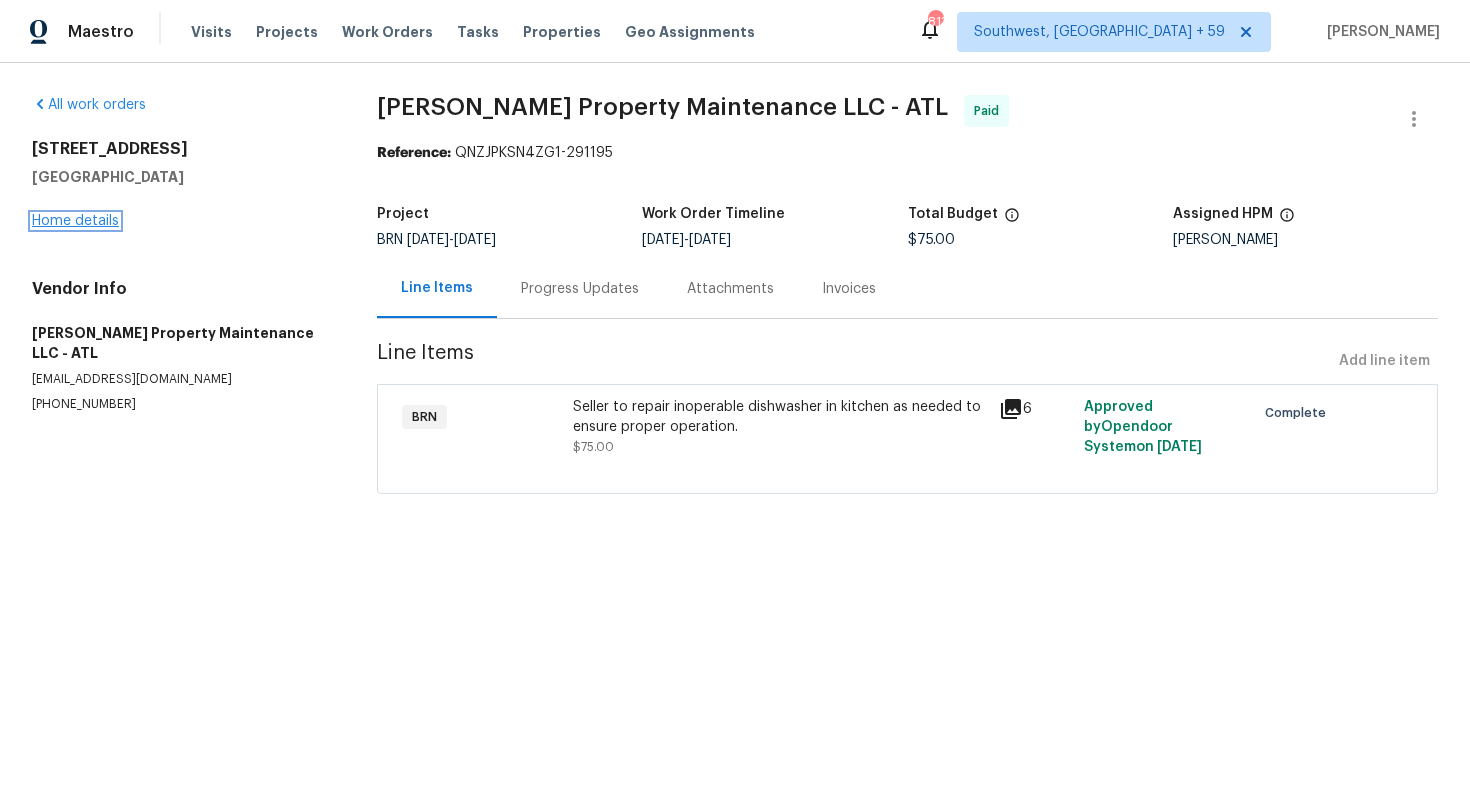 click on "Home details" at bounding box center [75, 221] 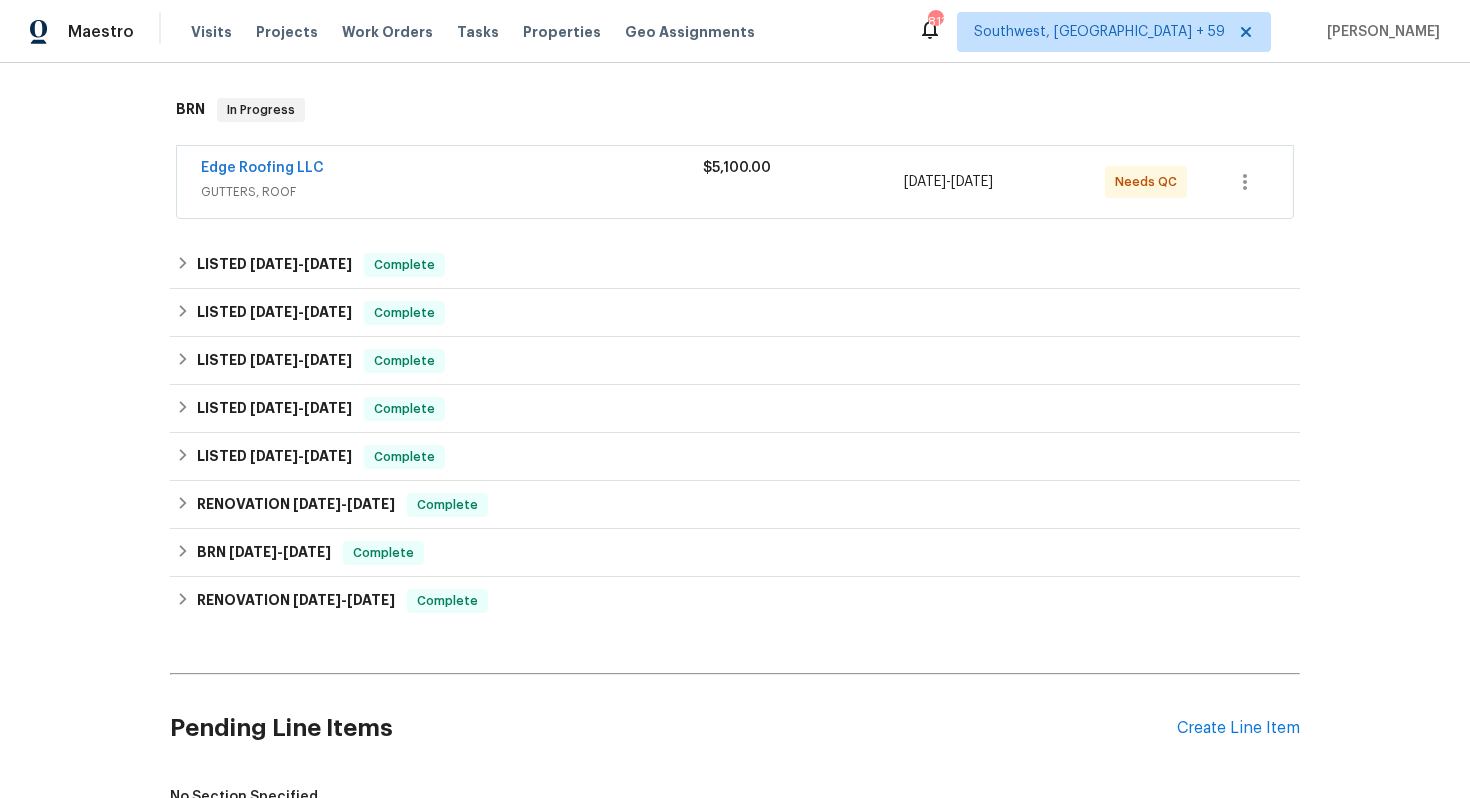 scroll, scrollTop: 327, scrollLeft: 0, axis: vertical 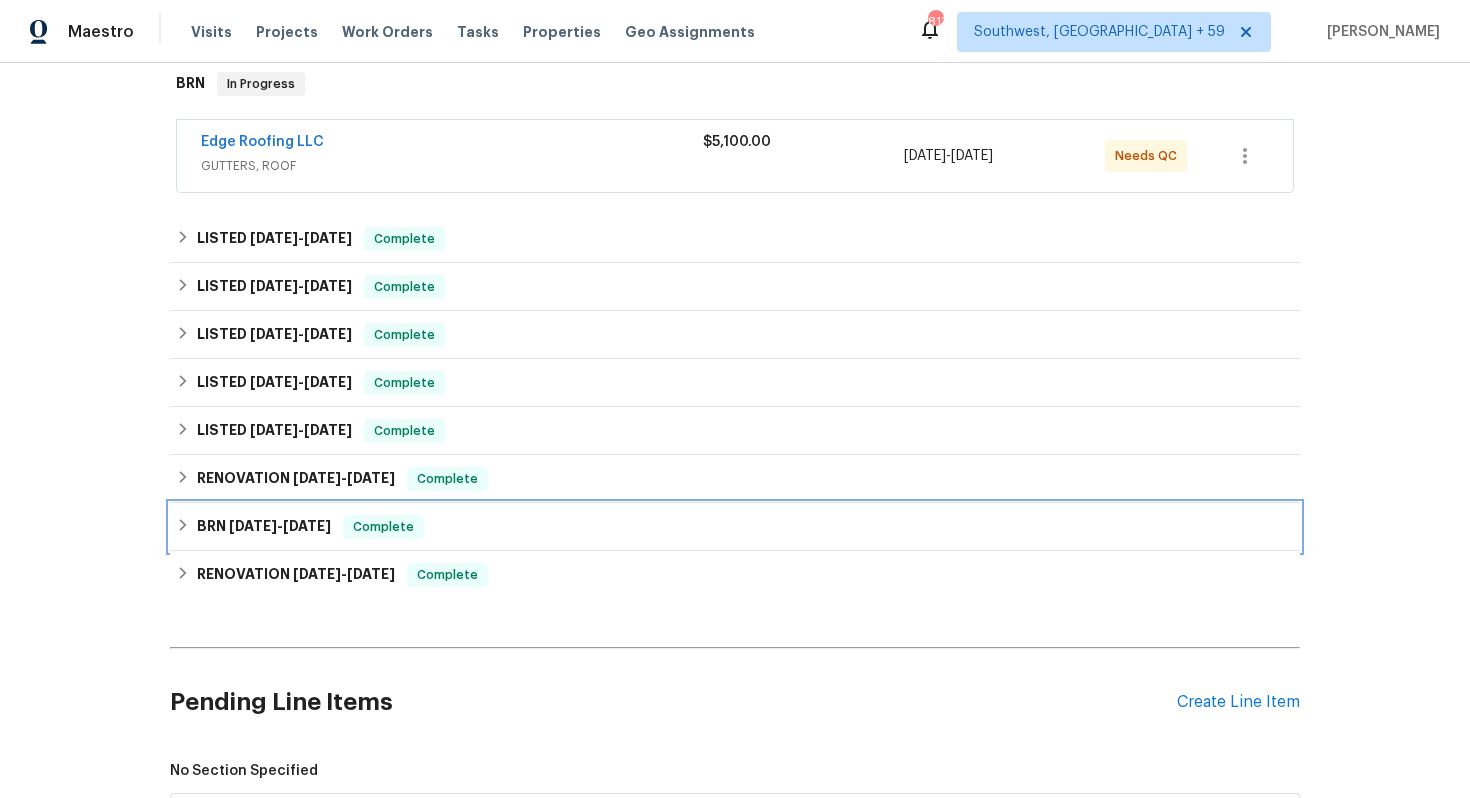 click on "[DATE]" at bounding box center (253, 526) 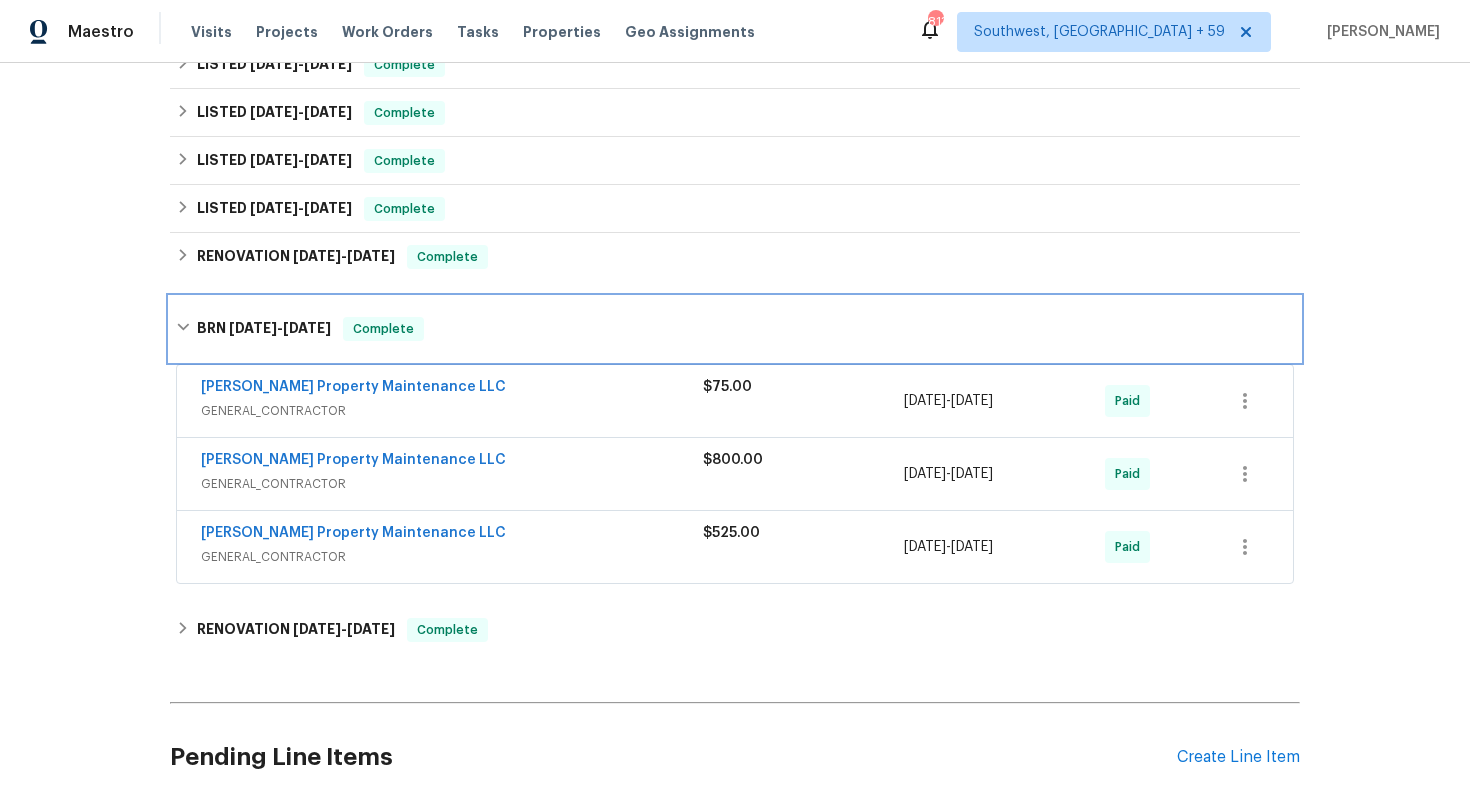 scroll, scrollTop: 573, scrollLeft: 0, axis: vertical 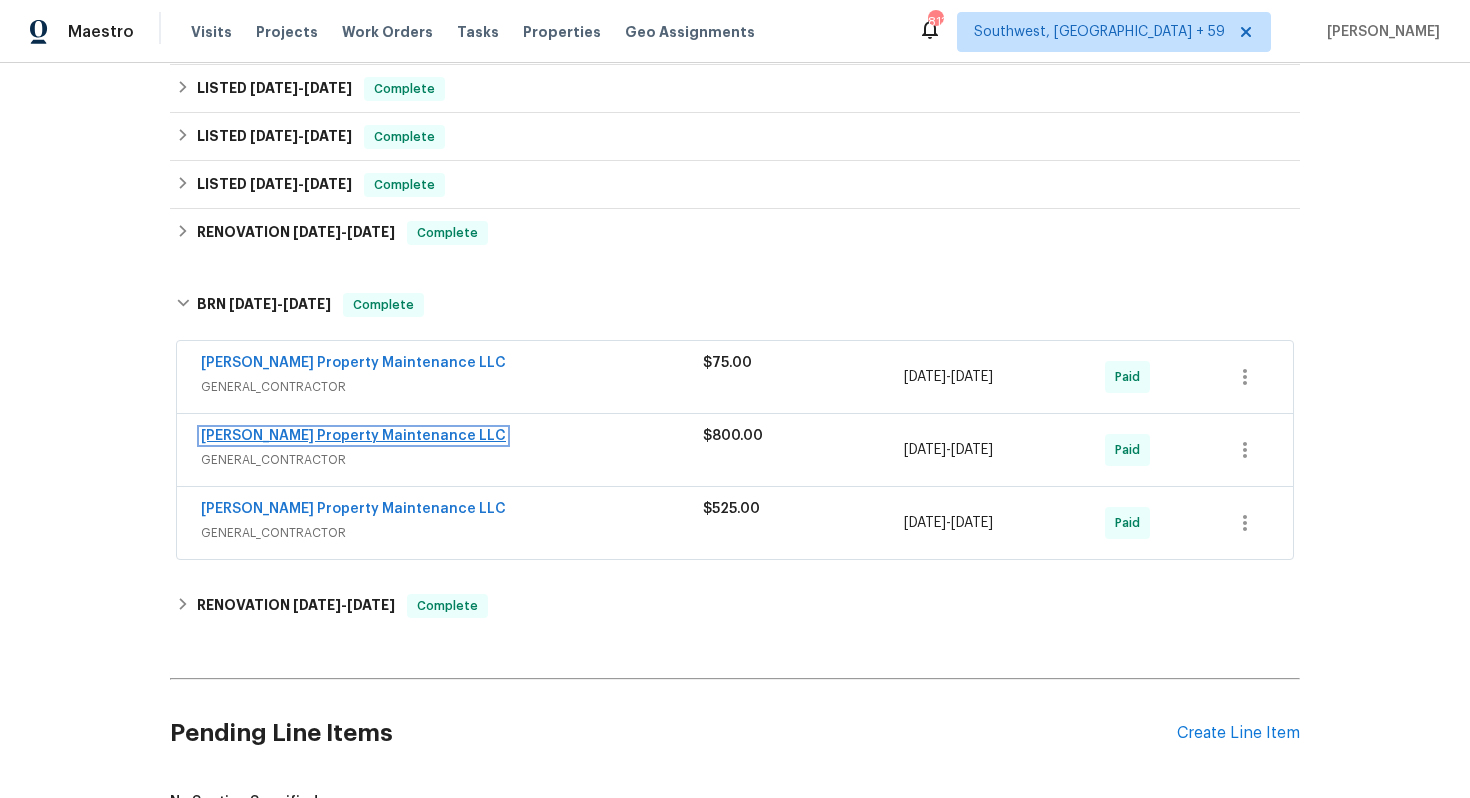 click on "[PERSON_NAME] Property Maintenance LLC" at bounding box center (353, 436) 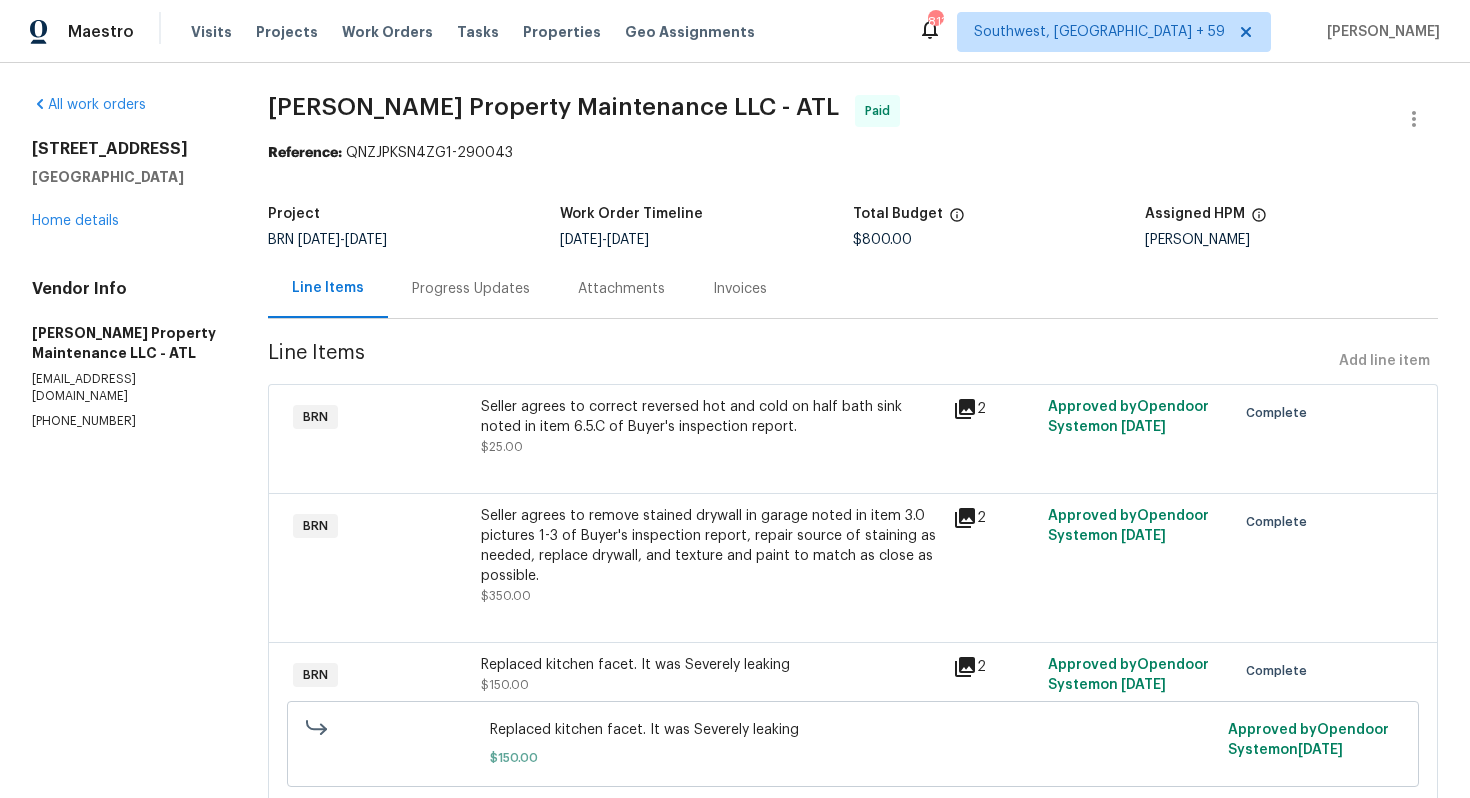 click on "Progress Updates" at bounding box center (471, 289) 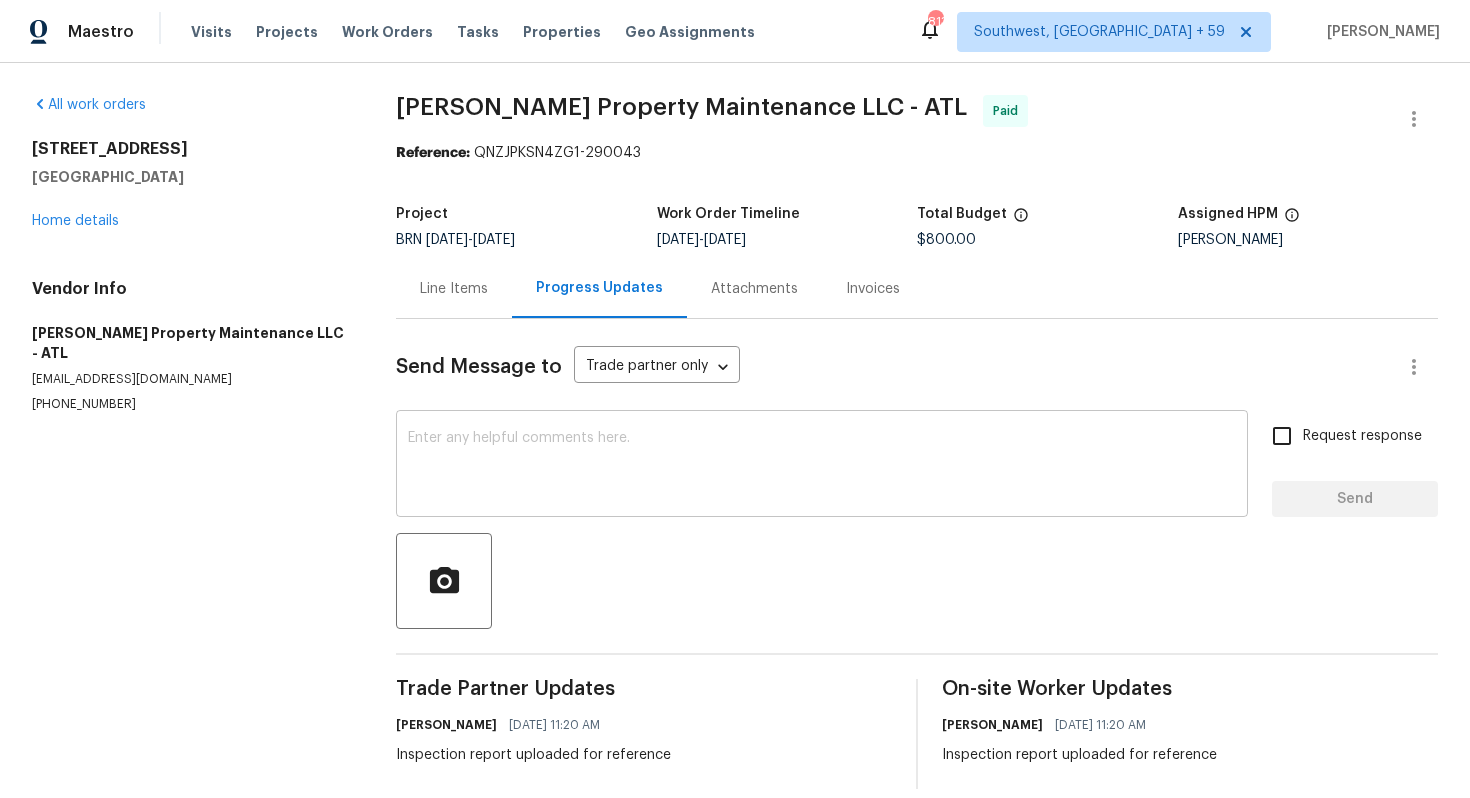 scroll, scrollTop: 23, scrollLeft: 0, axis: vertical 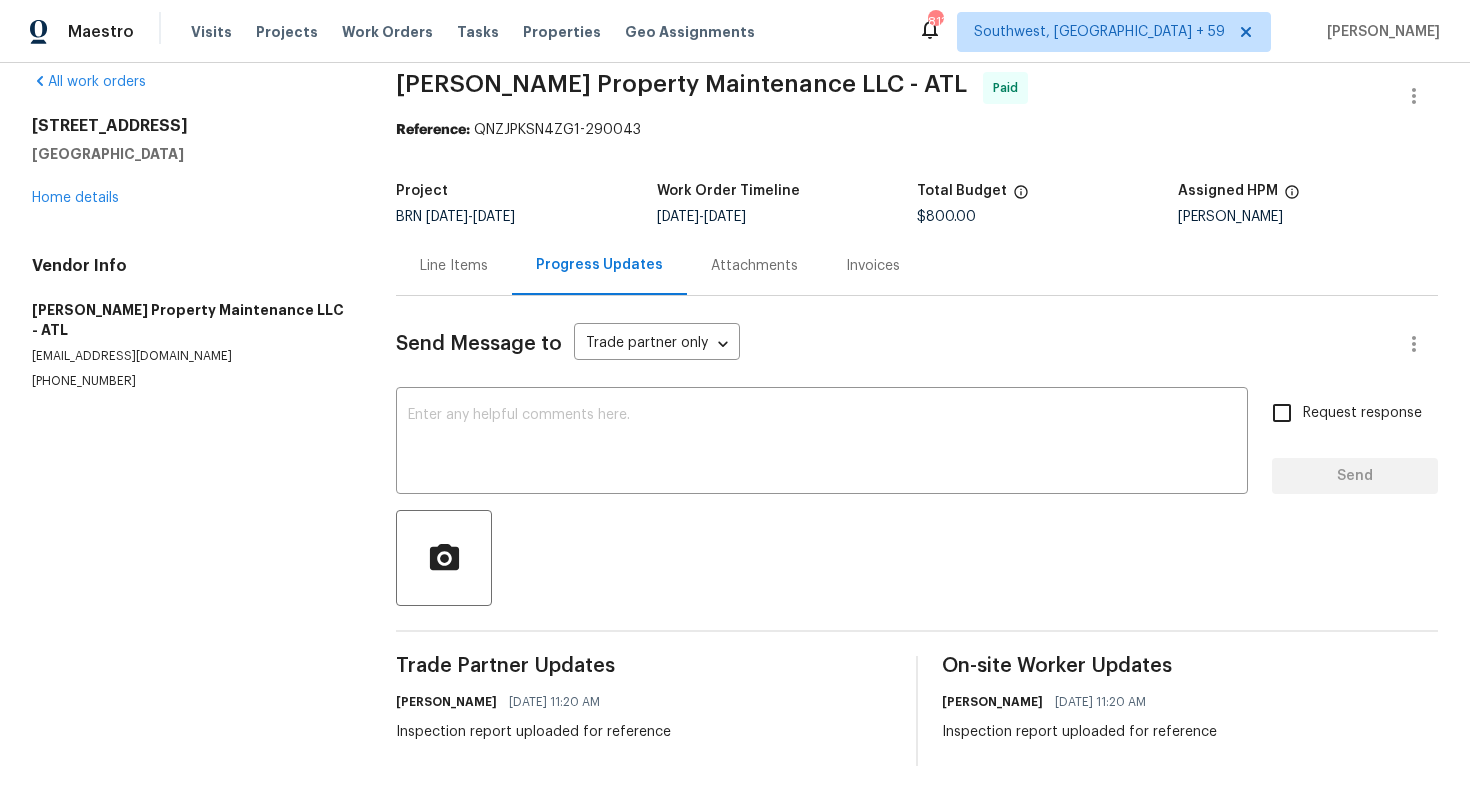 click on "[STREET_ADDRESS] Home details" at bounding box center [190, 162] 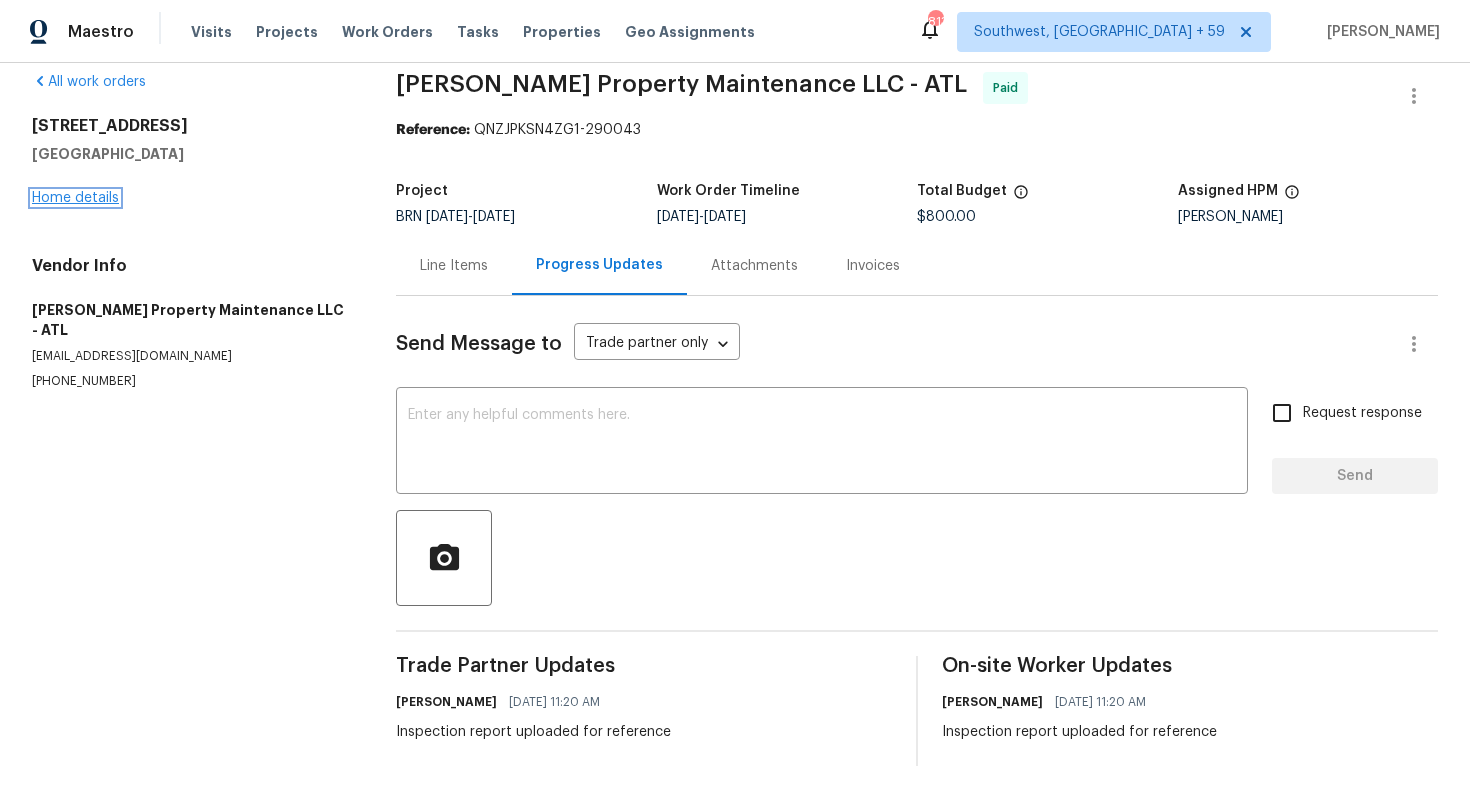 click on "Home details" at bounding box center (75, 198) 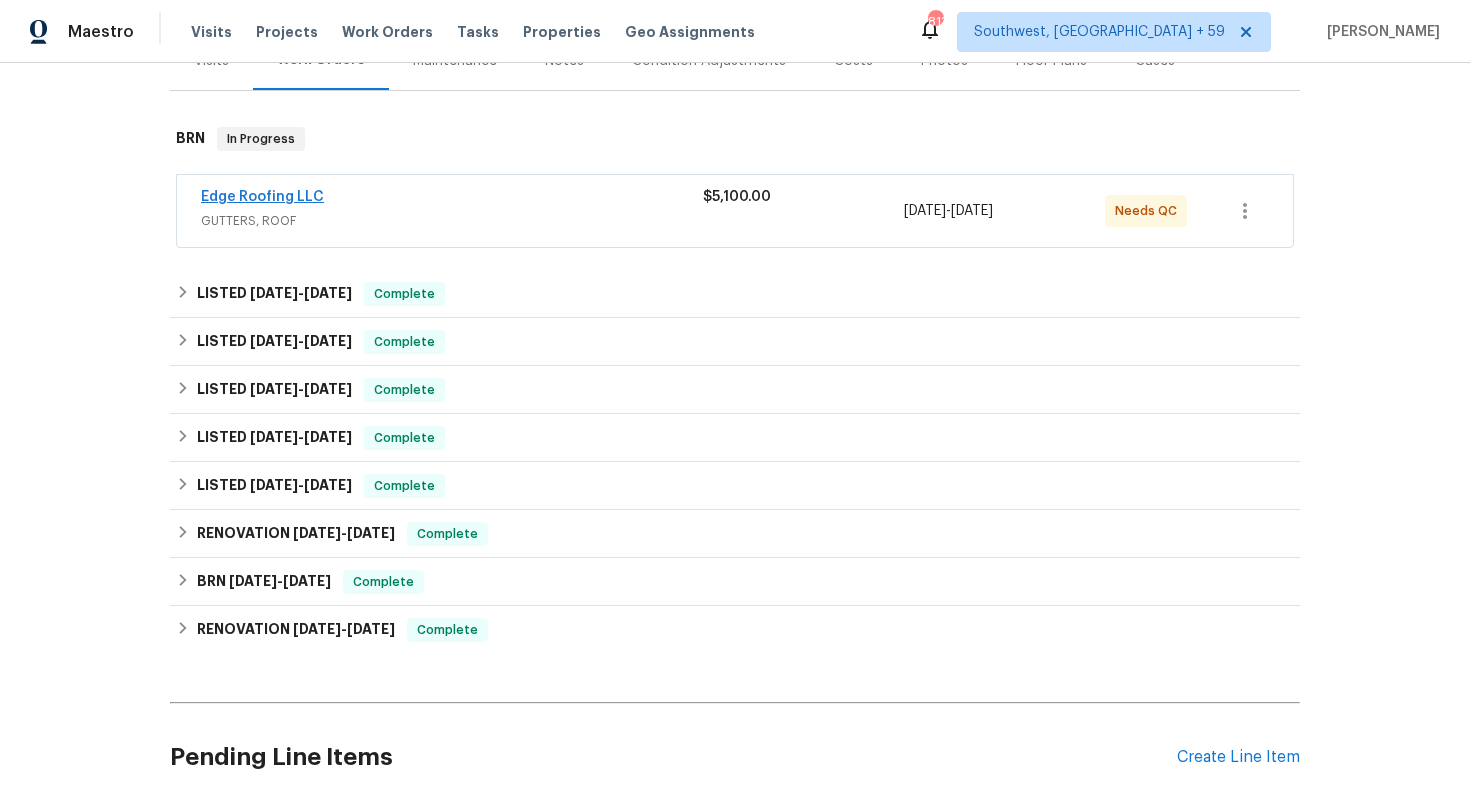 scroll, scrollTop: 274, scrollLeft: 0, axis: vertical 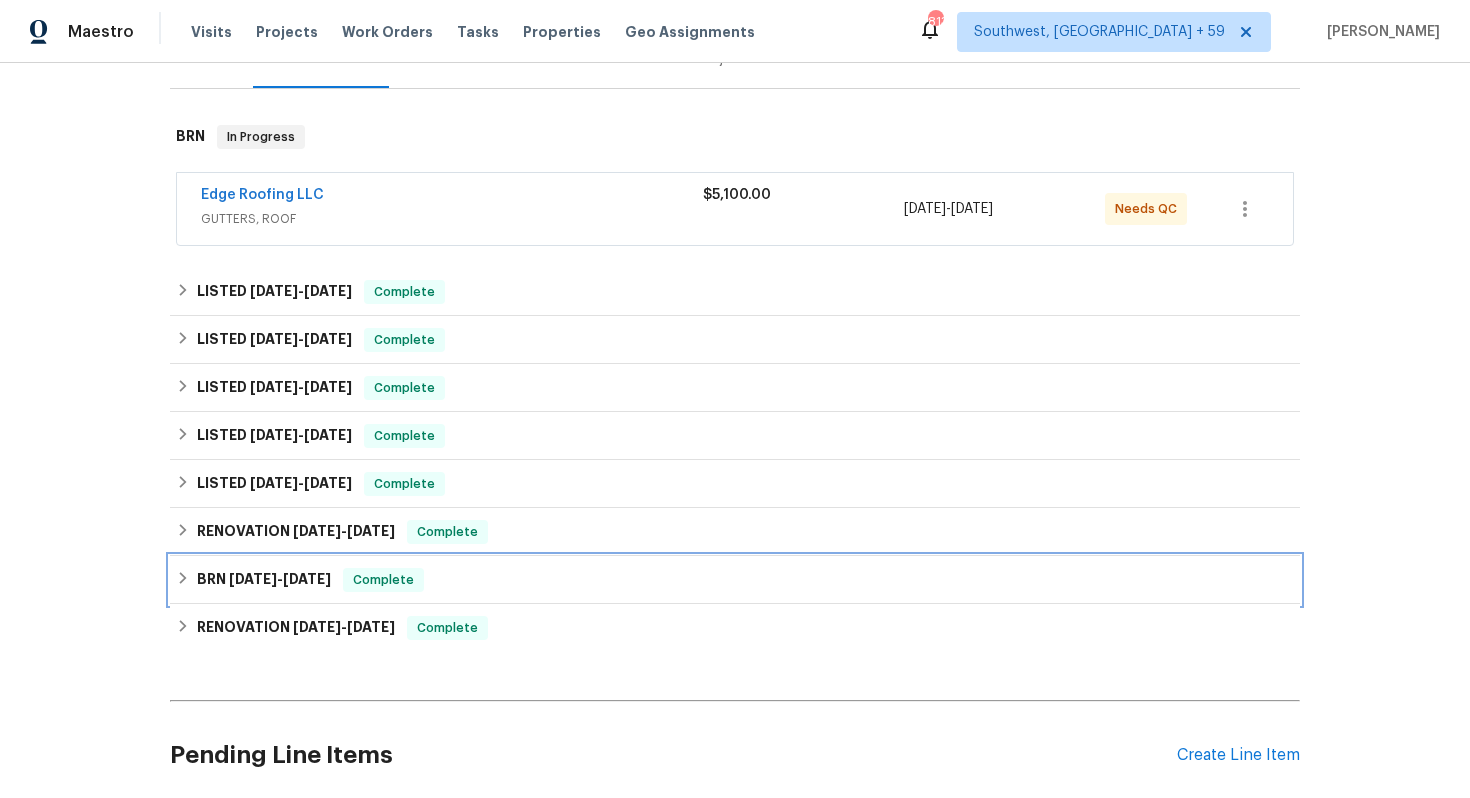 click on "BRN   [DATE]  -  [DATE]" at bounding box center (264, 580) 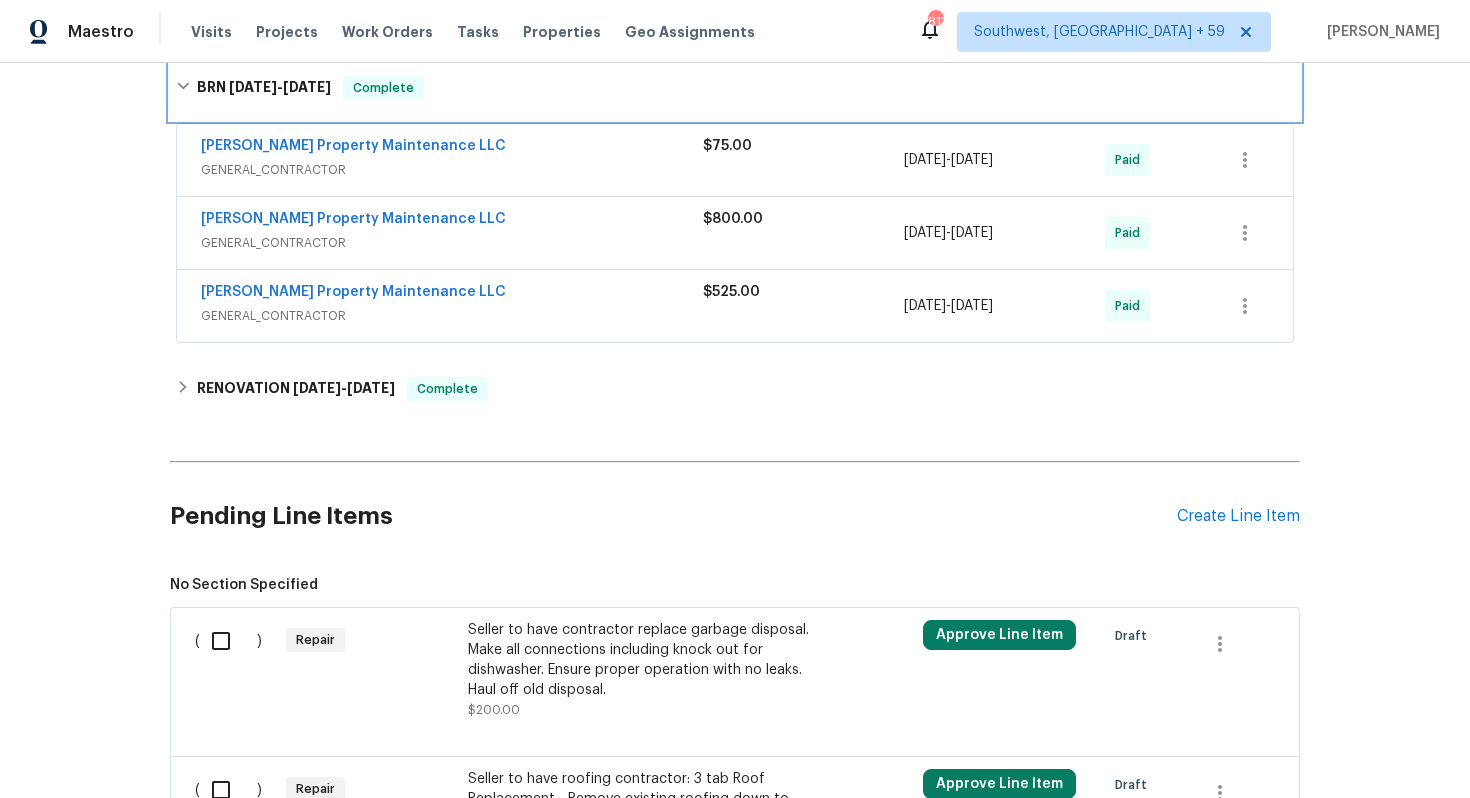 scroll, scrollTop: 856, scrollLeft: 0, axis: vertical 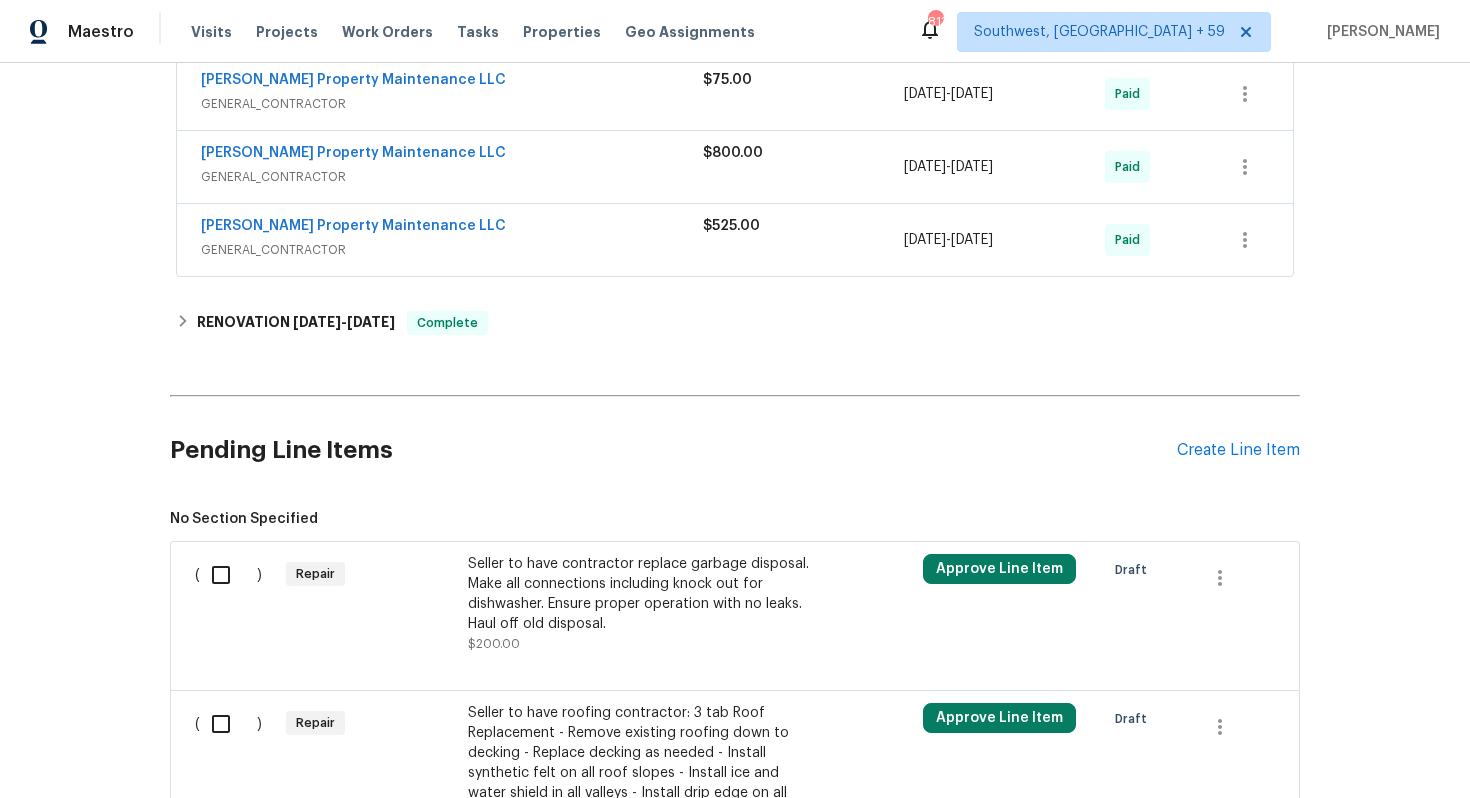 click on "GENERAL_CONTRACTOR" at bounding box center [452, 250] 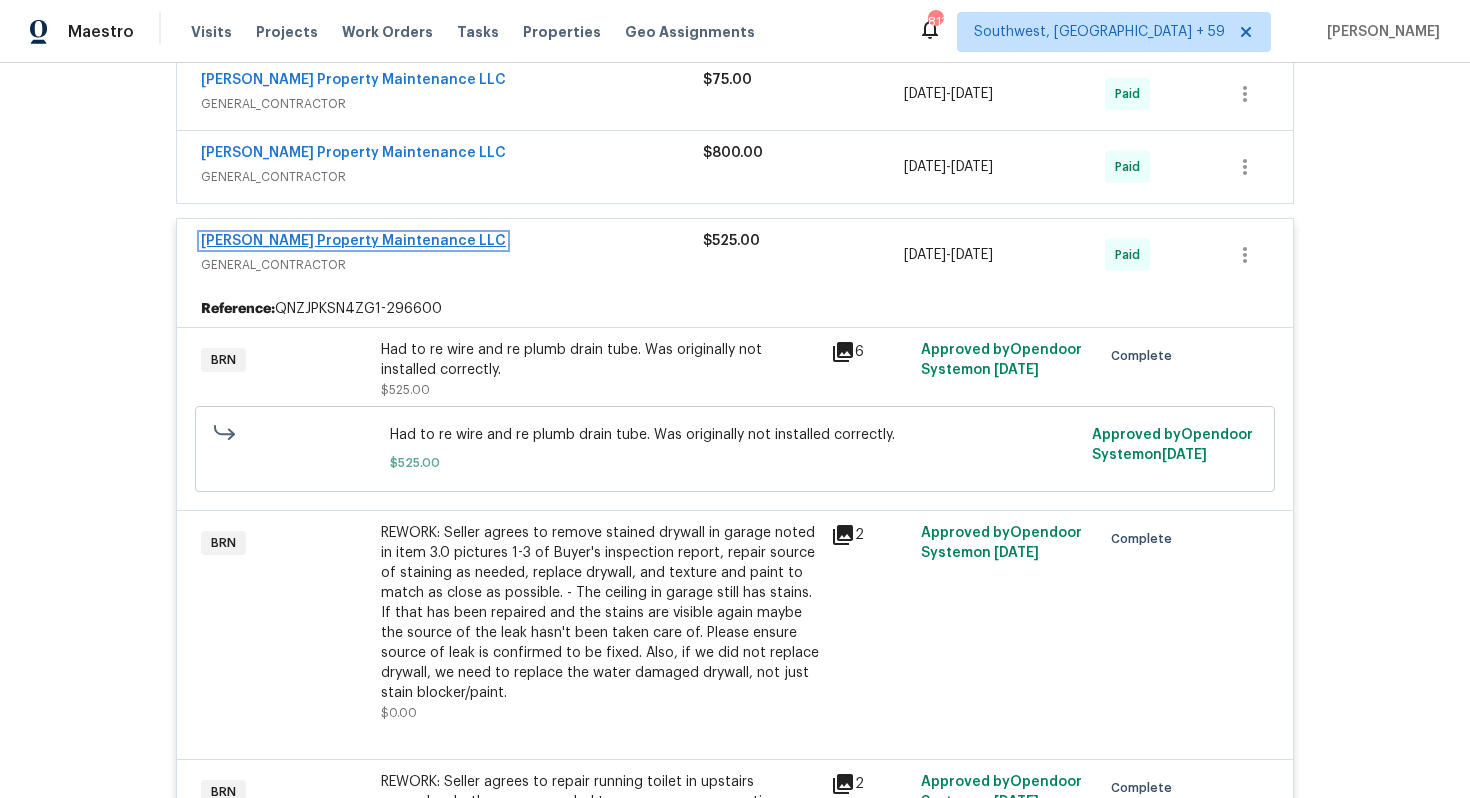 click on "[PERSON_NAME] Property Maintenance LLC" at bounding box center [353, 241] 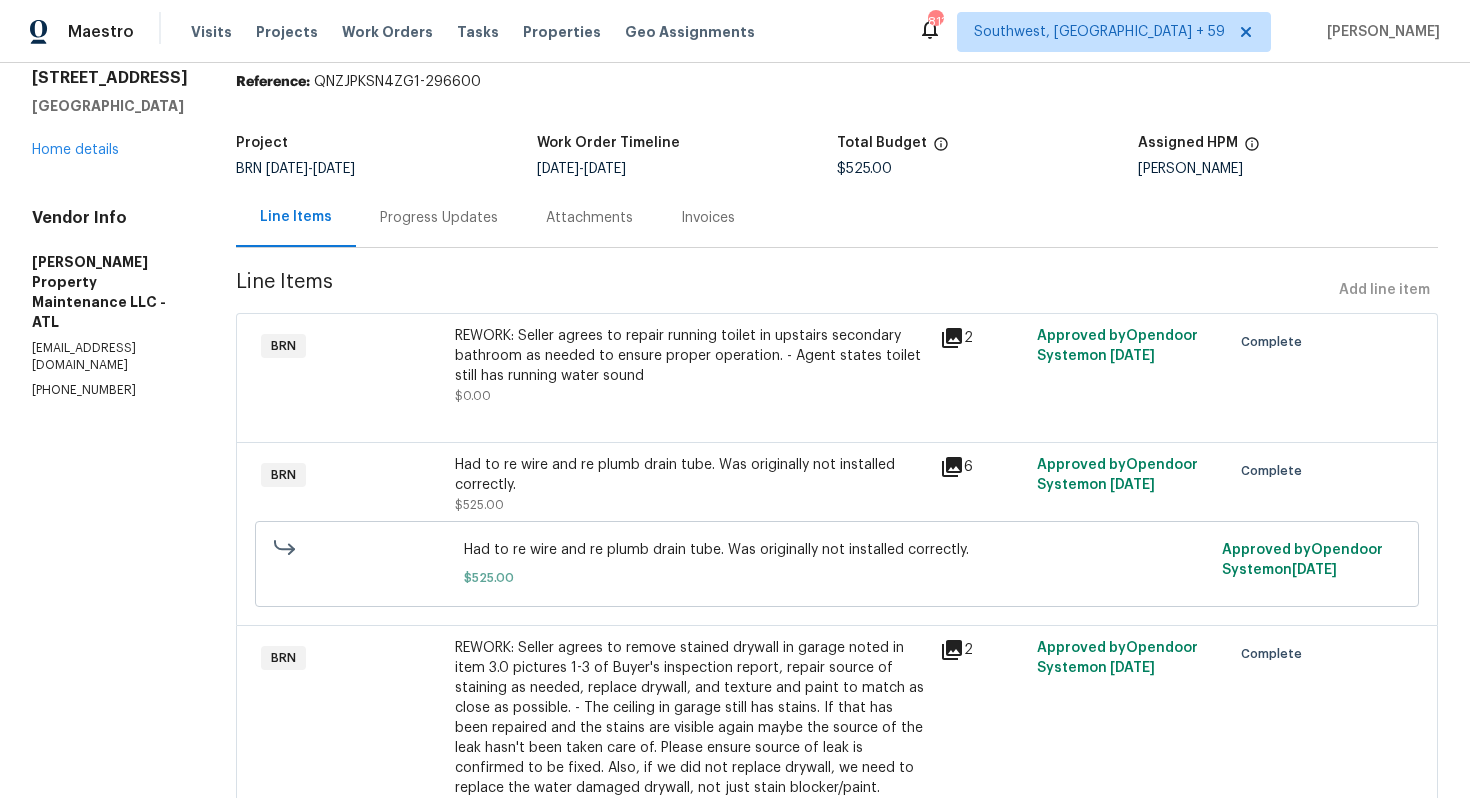 scroll, scrollTop: 76, scrollLeft: 0, axis: vertical 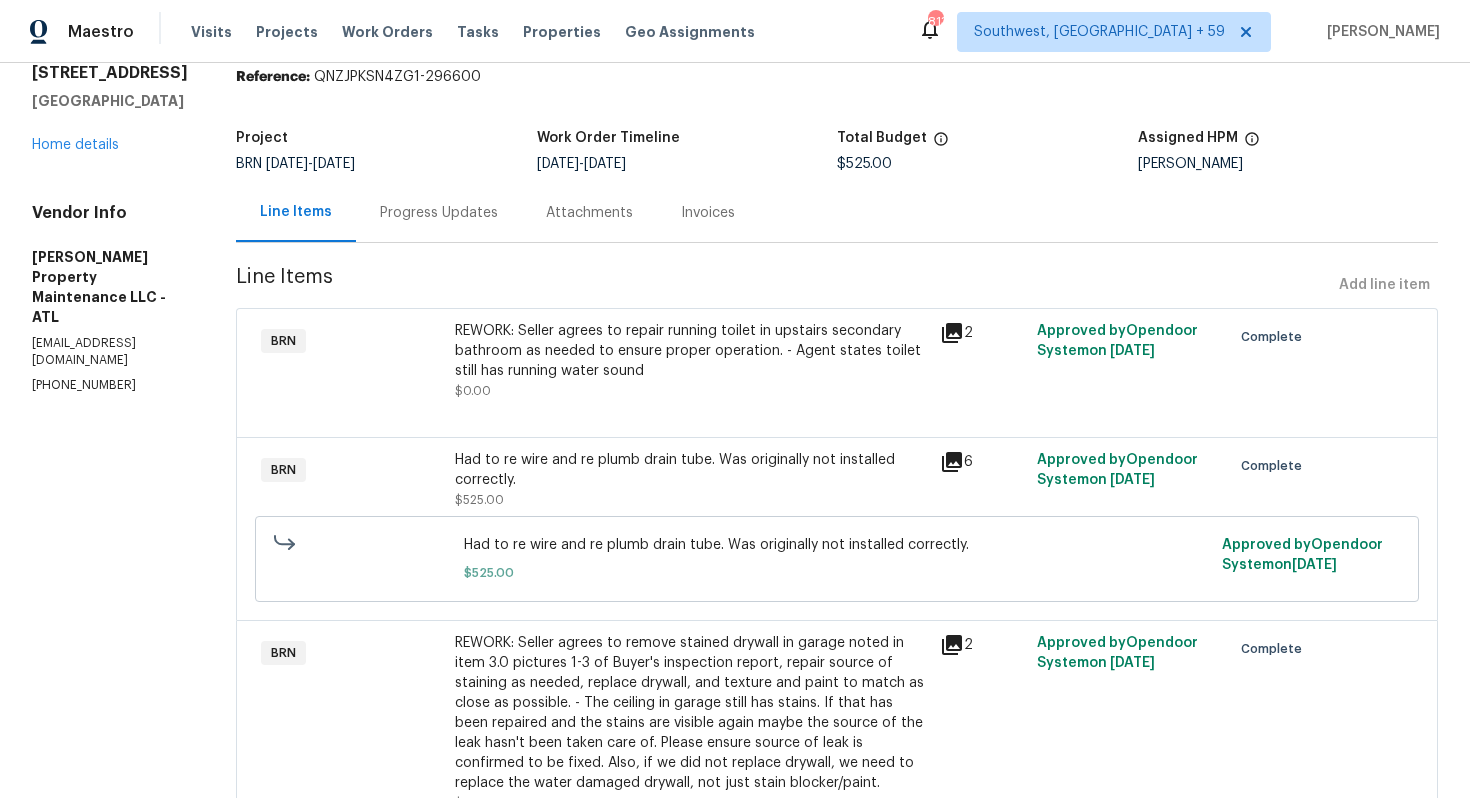 click on "Progress Updates" at bounding box center [439, 212] 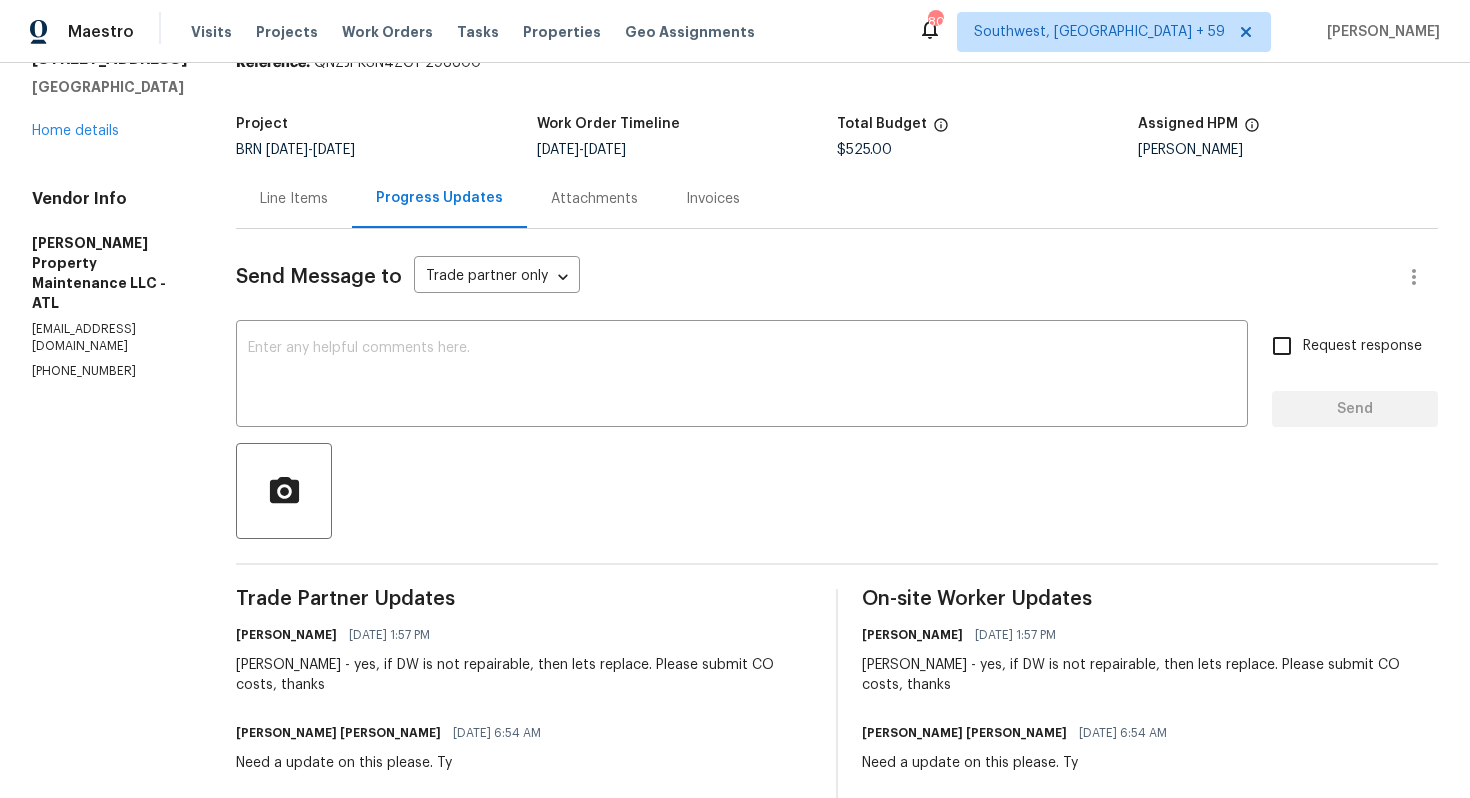scroll, scrollTop: 0, scrollLeft: 0, axis: both 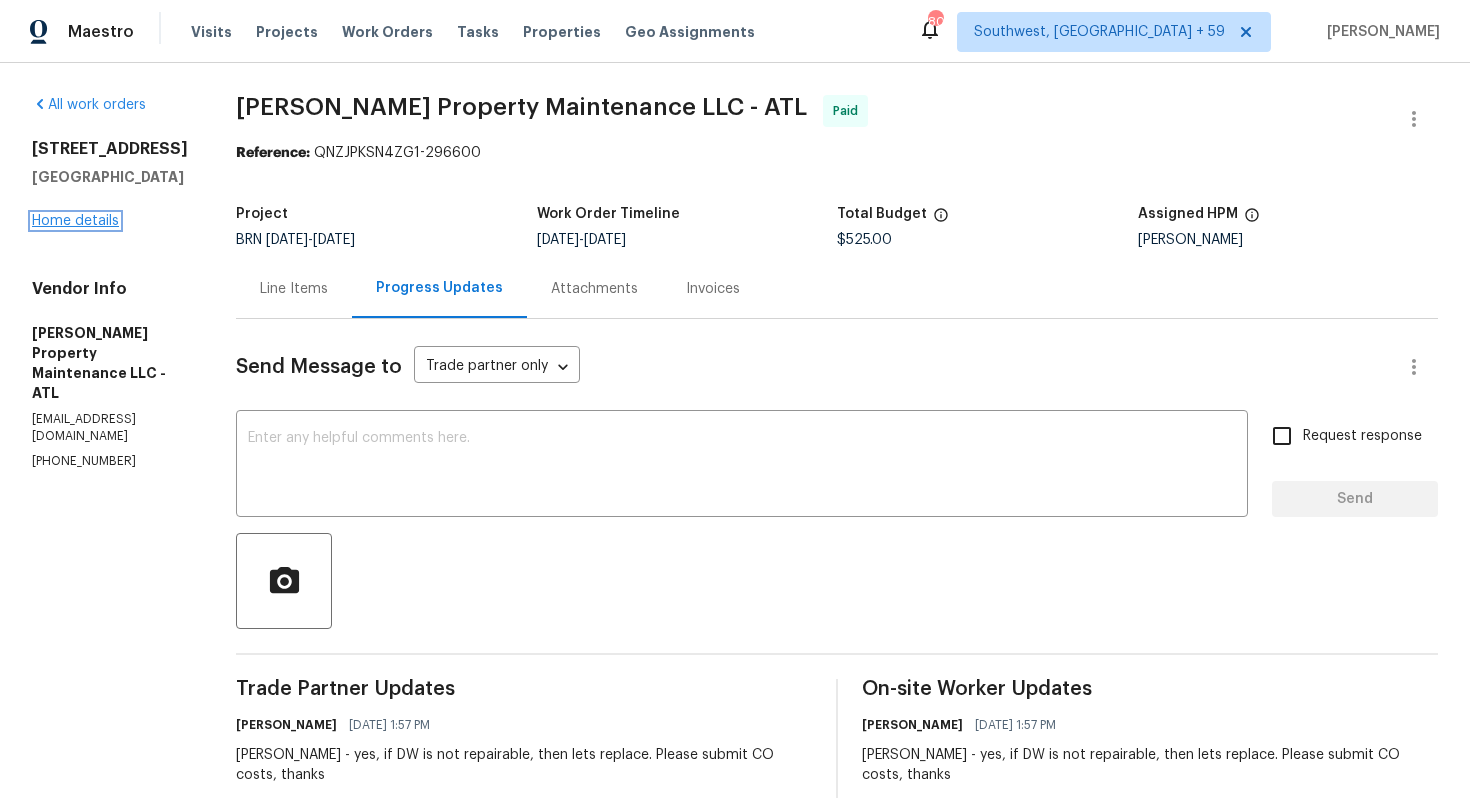 click on "Home details" at bounding box center (75, 221) 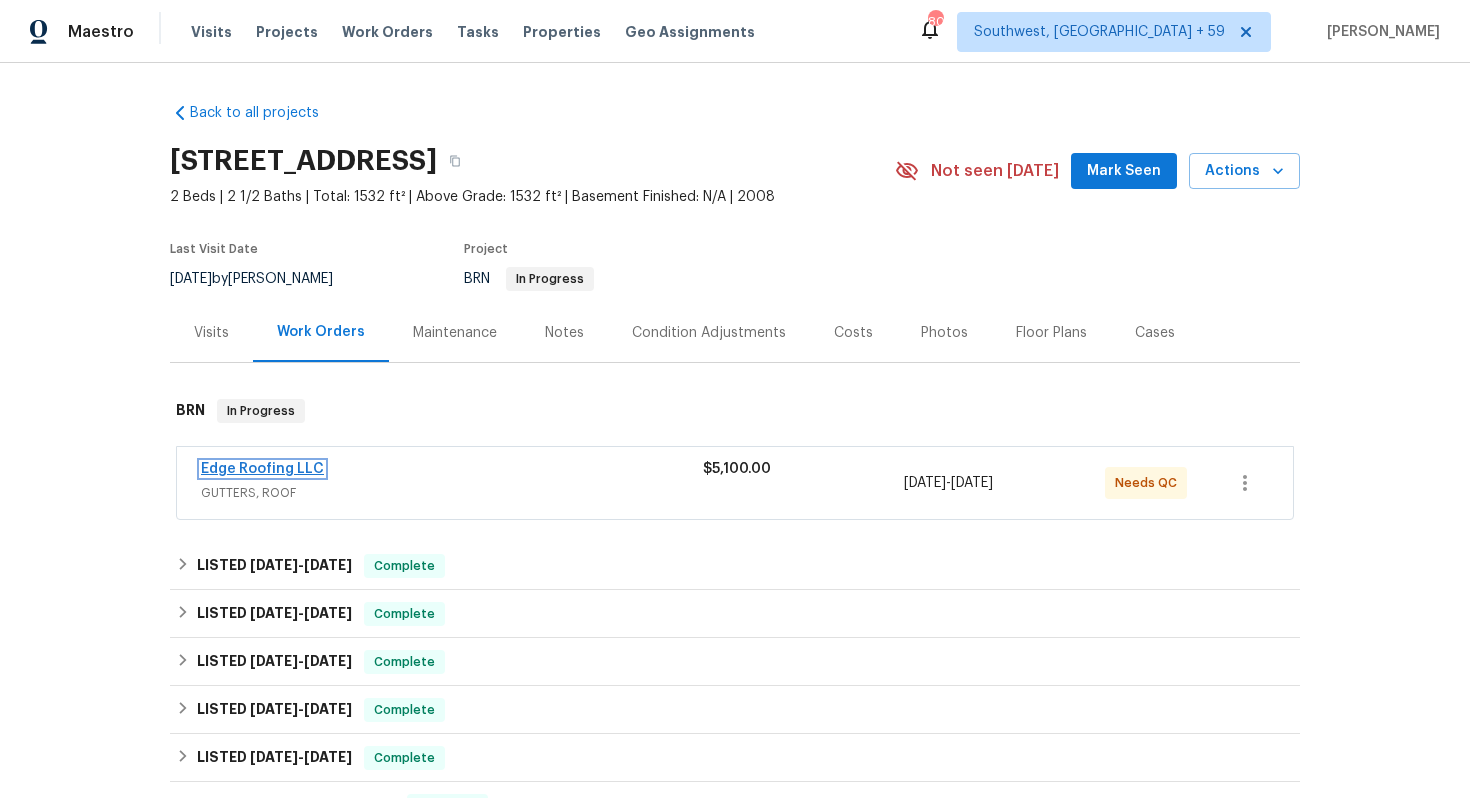 click on "Edge Roofing LLC" at bounding box center [262, 469] 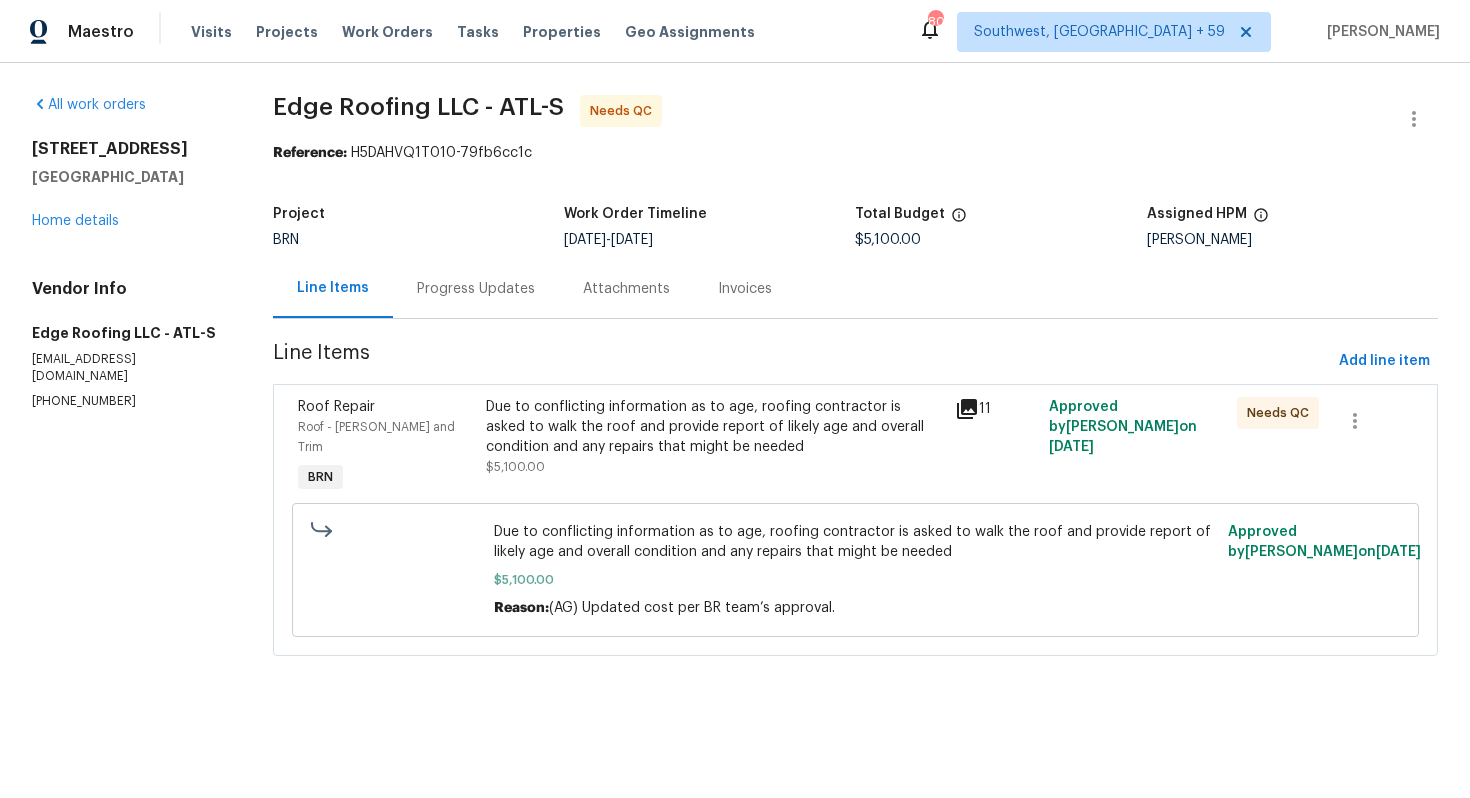 click on "Progress Updates" at bounding box center (476, 288) 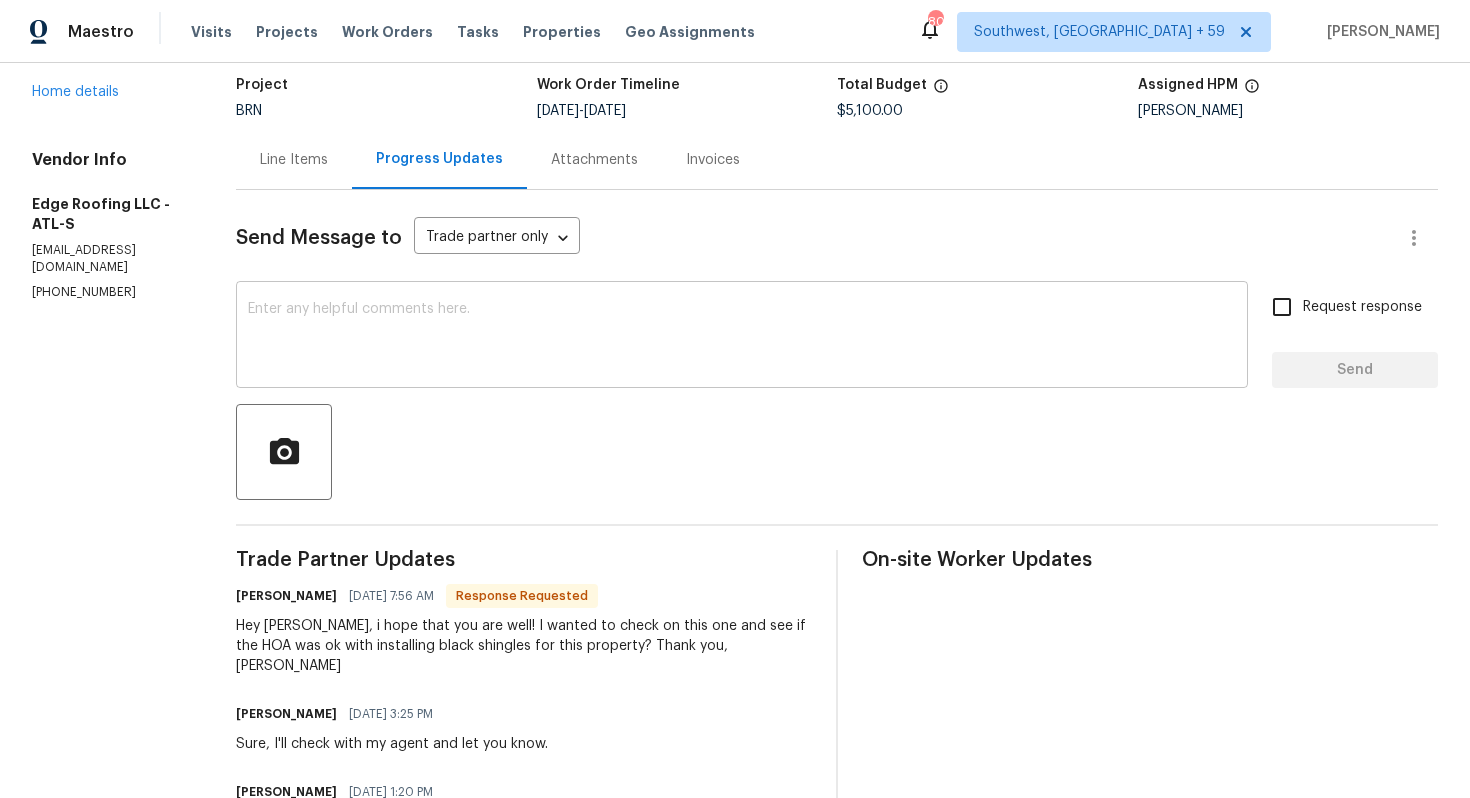 scroll, scrollTop: 135, scrollLeft: 0, axis: vertical 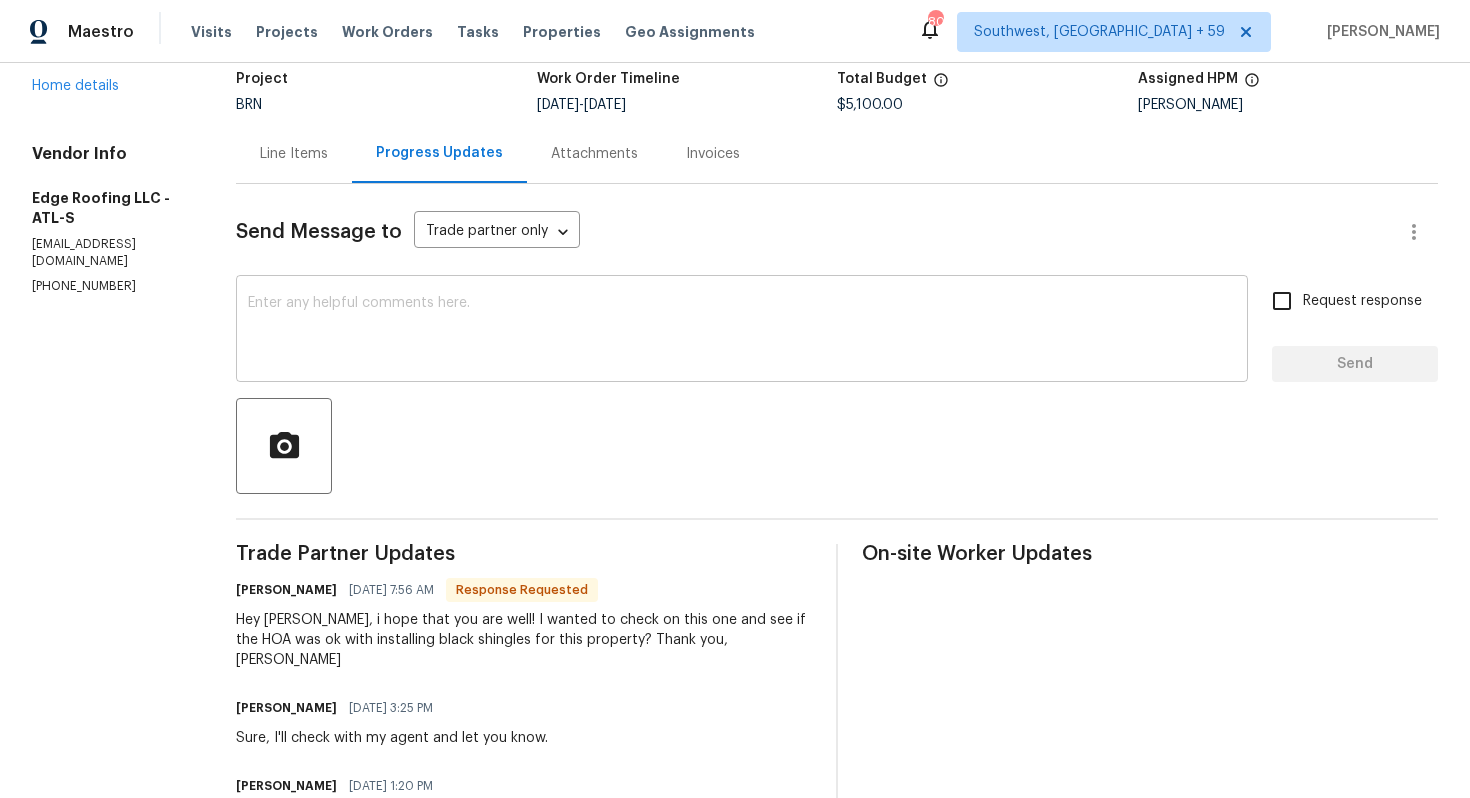 click at bounding box center [742, 331] 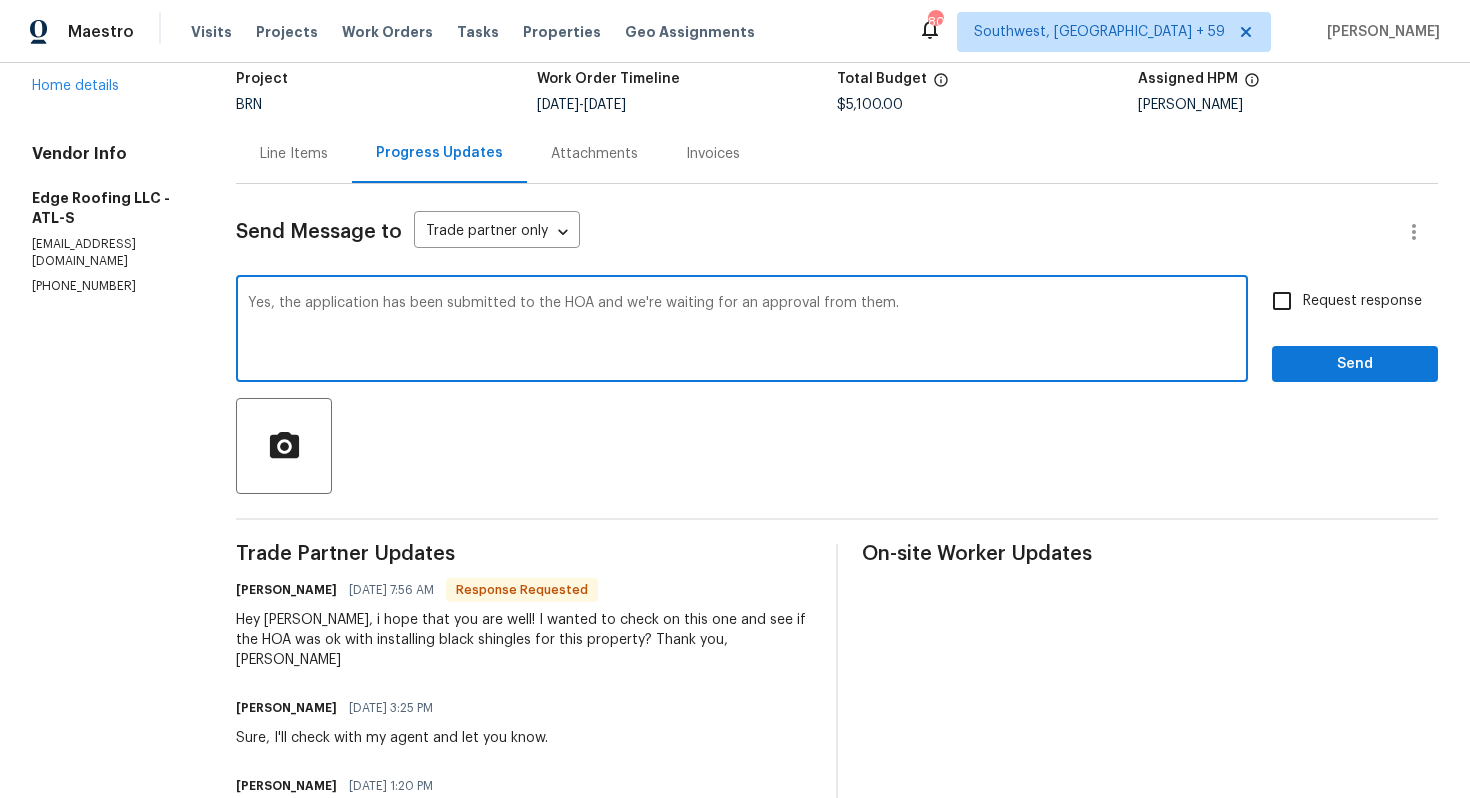 type on "Yes, the application has been submitted to the HOA and we're waiting for an approval from them." 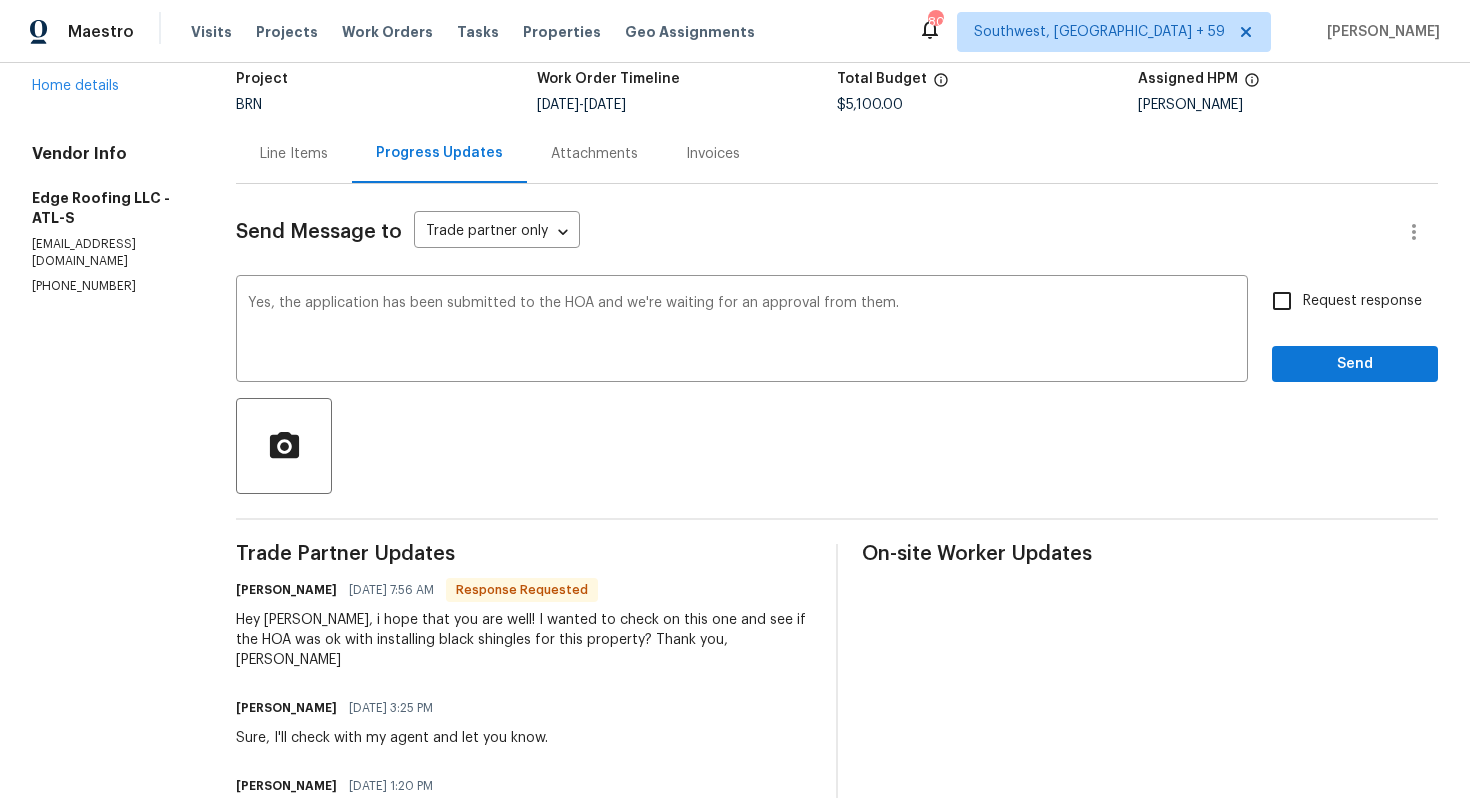 click on "Request response" at bounding box center (1282, 301) 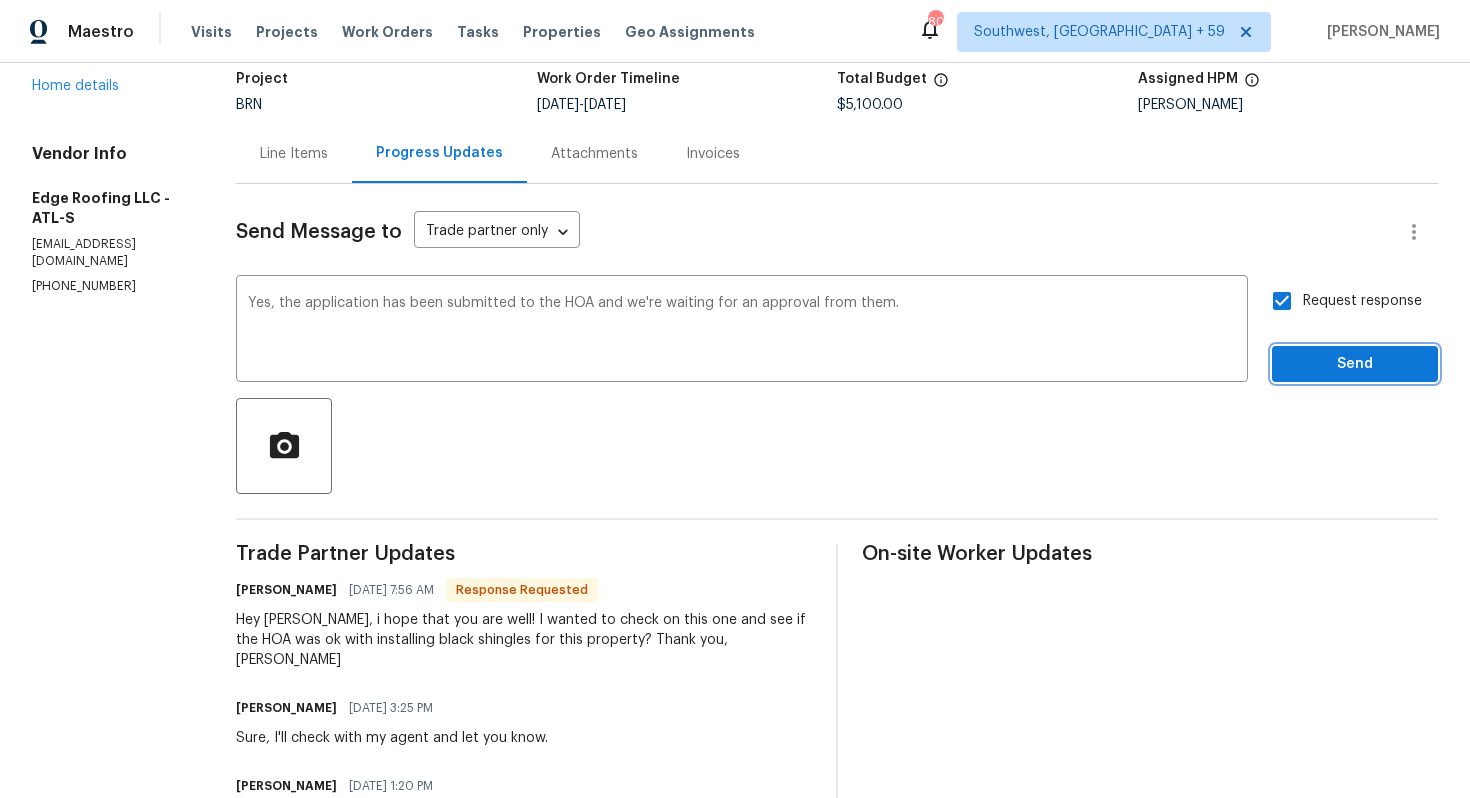 click on "Send" at bounding box center (1355, 364) 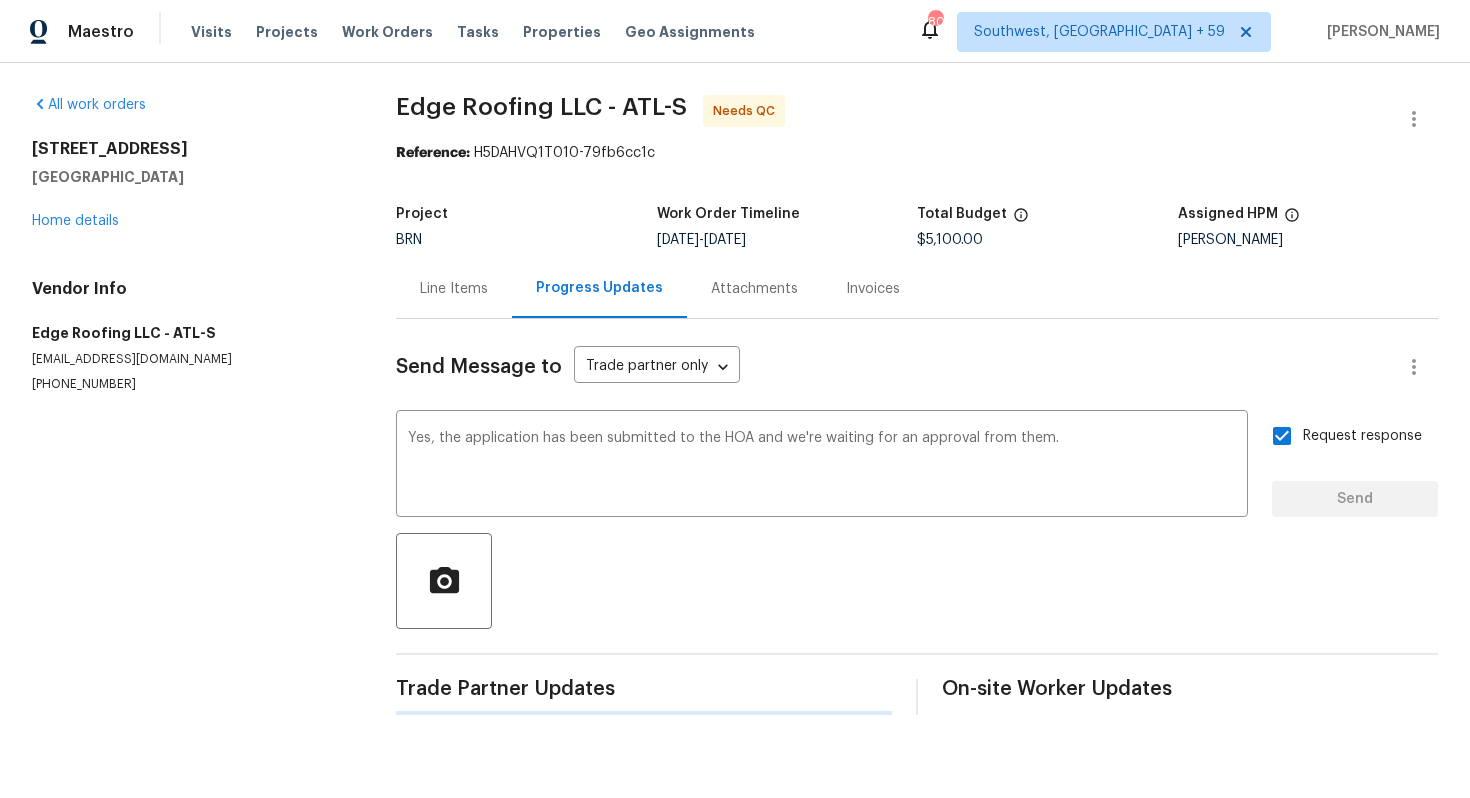 scroll, scrollTop: 0, scrollLeft: 0, axis: both 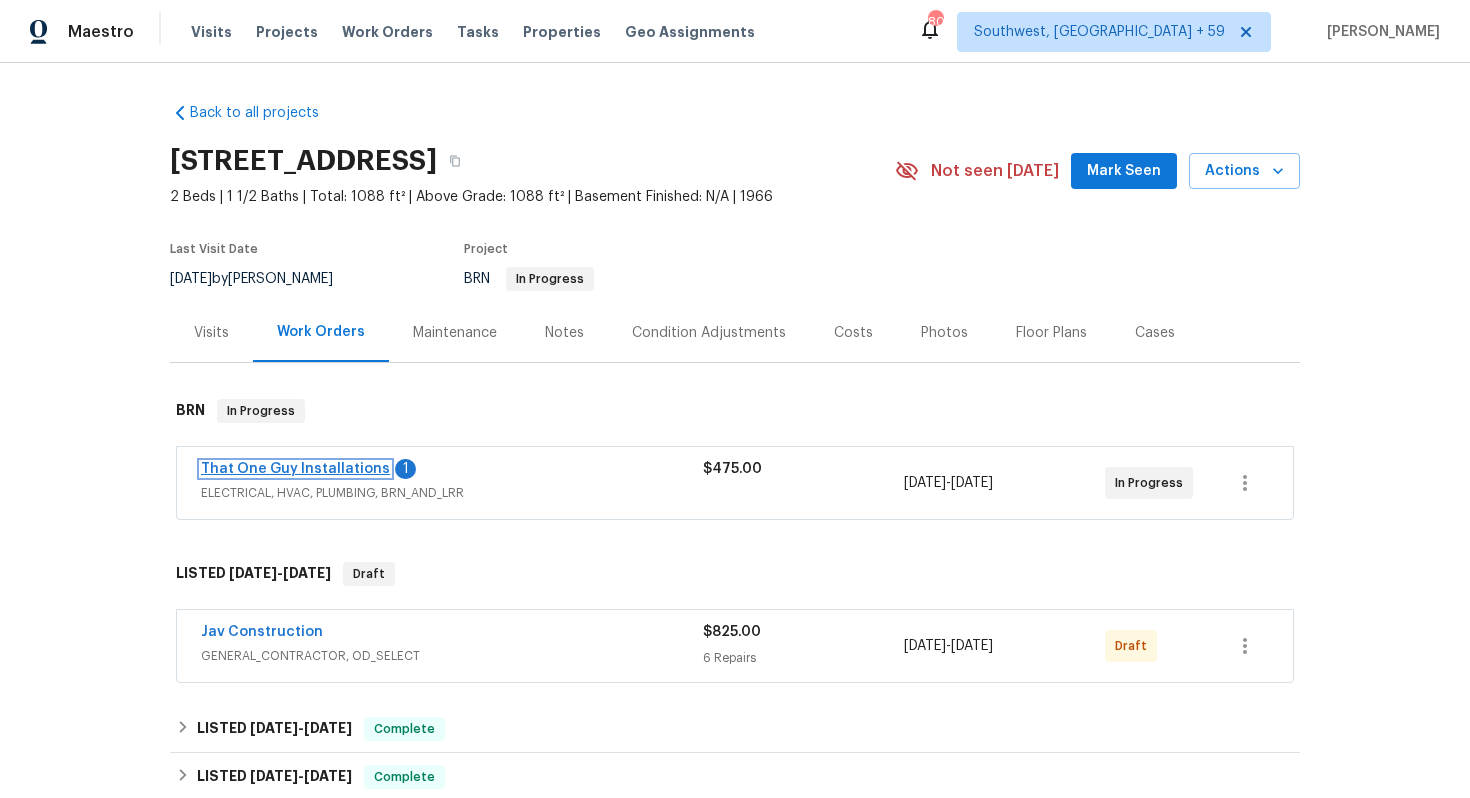 click on "That One Guy Installations" at bounding box center [295, 469] 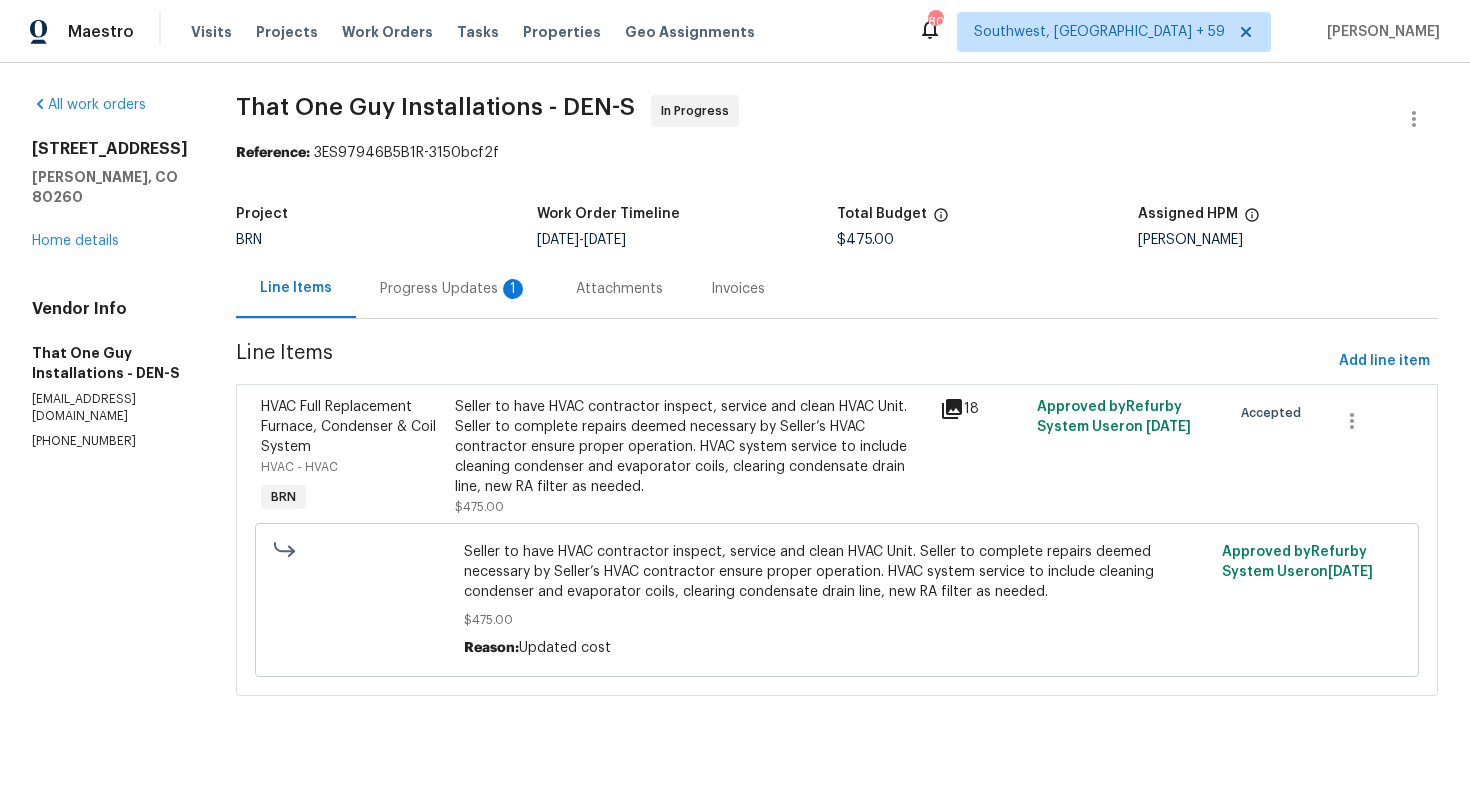 click on "Progress Updates 1" at bounding box center [454, 288] 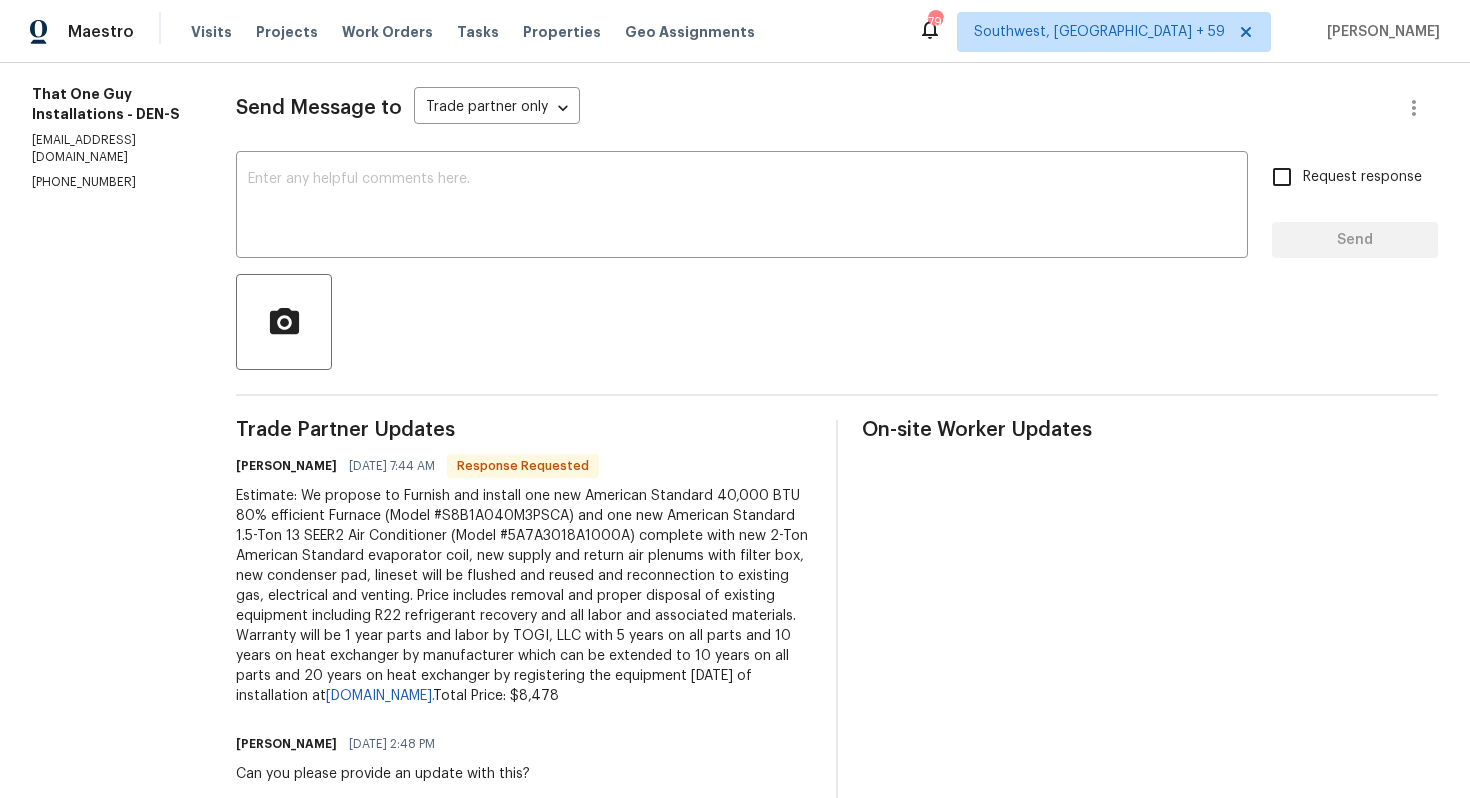scroll, scrollTop: 268, scrollLeft: 0, axis: vertical 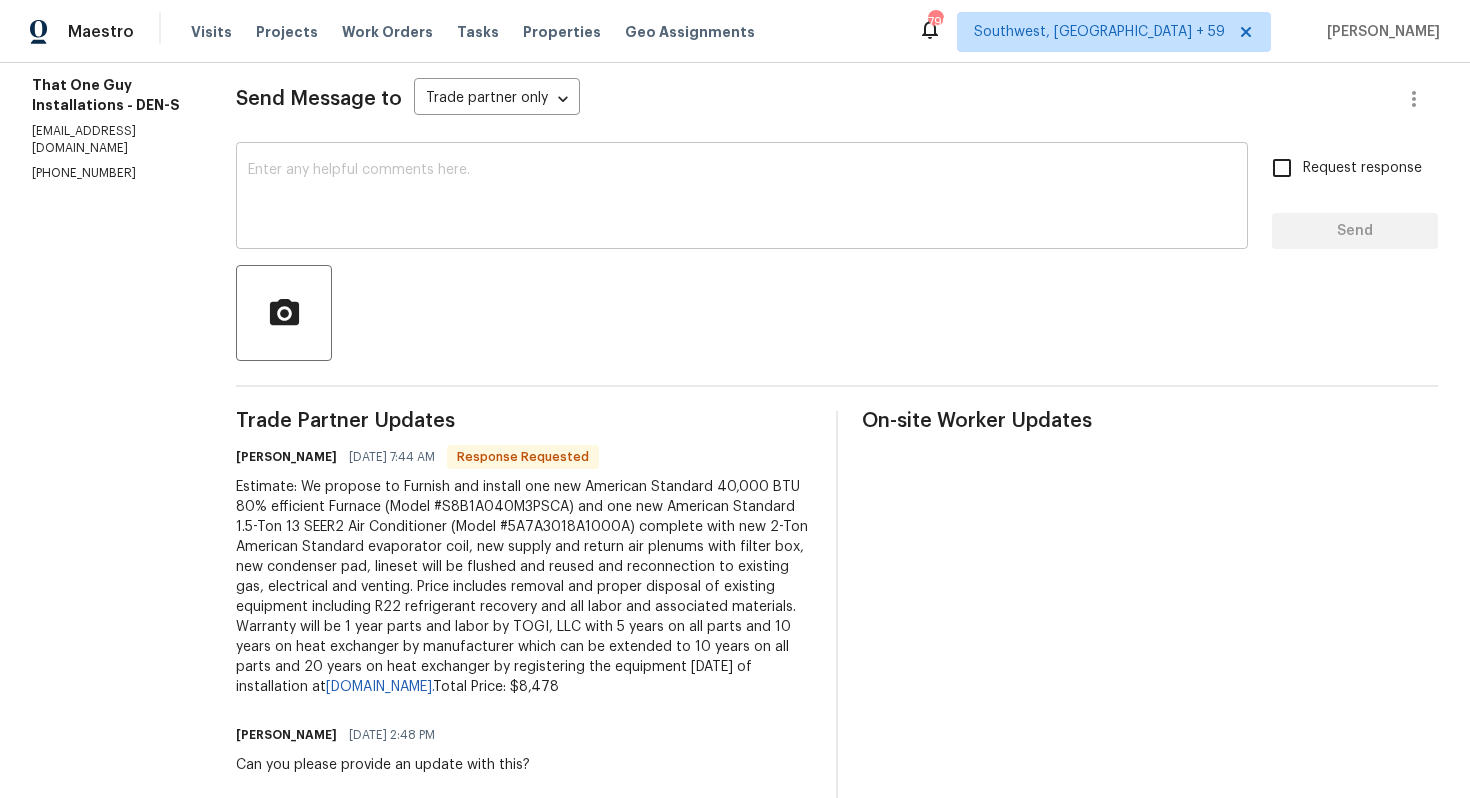 click at bounding box center (742, 198) 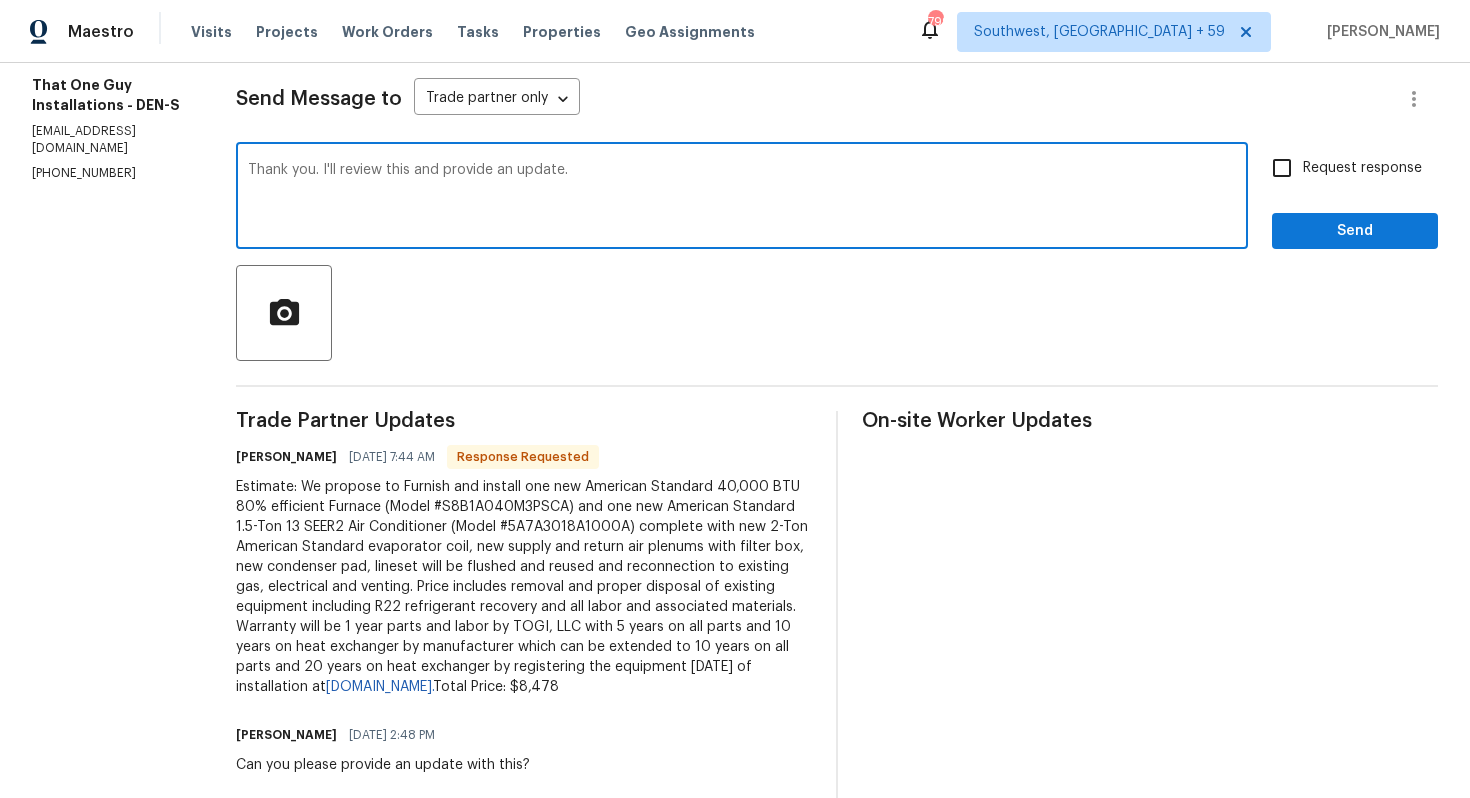 type on "Thank you. I'll review this and provide an update." 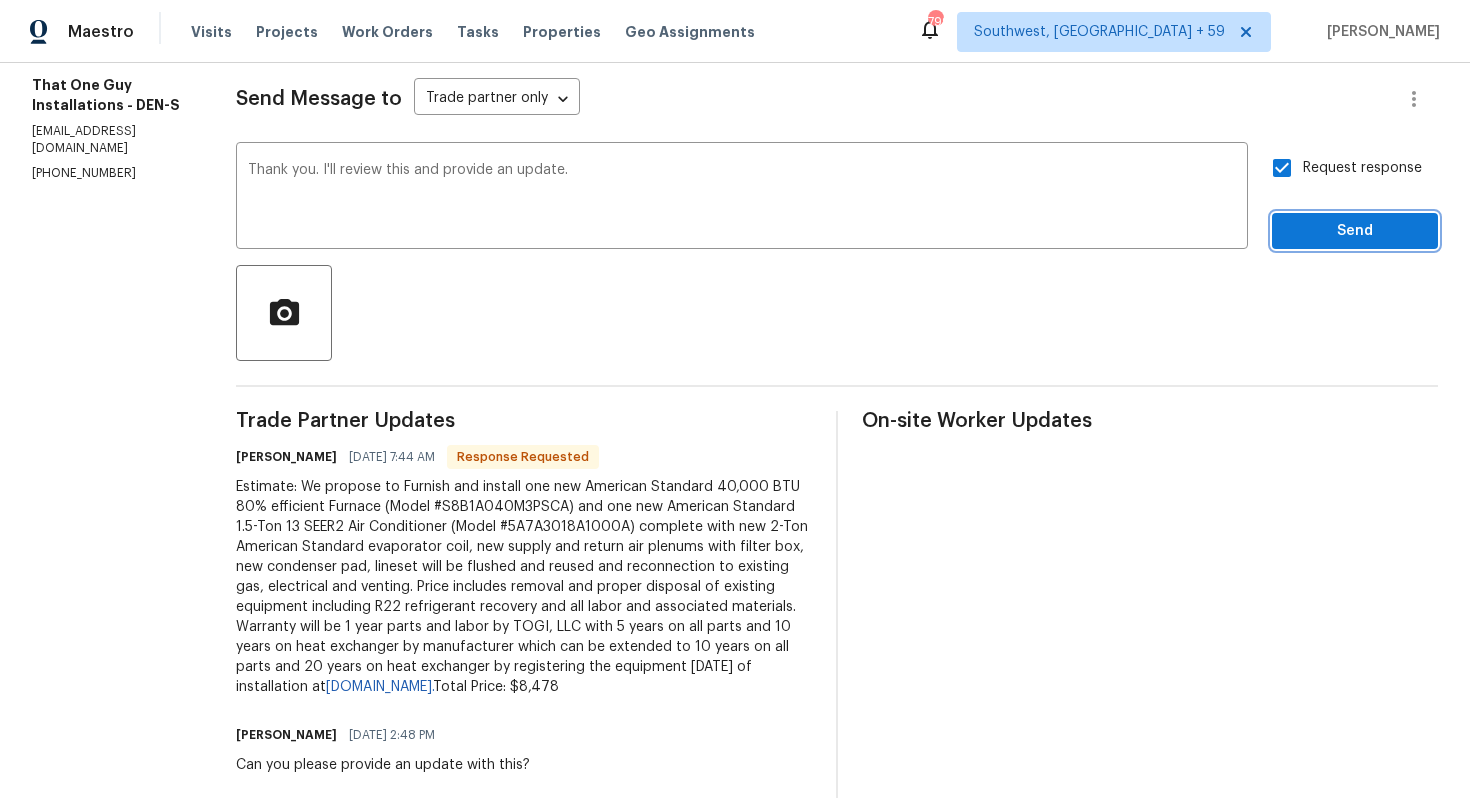 click on "Send" at bounding box center (1355, 231) 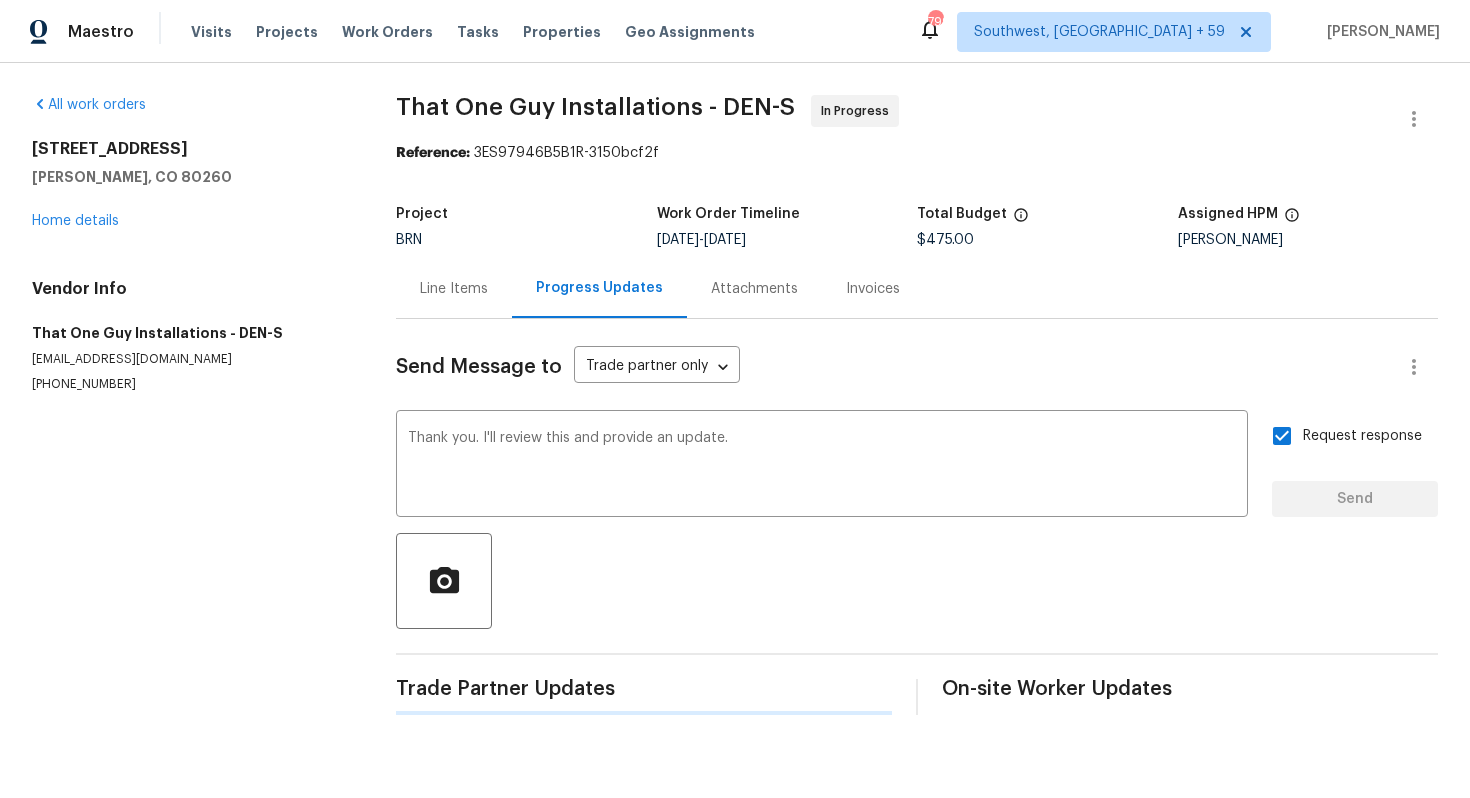 scroll, scrollTop: 0, scrollLeft: 0, axis: both 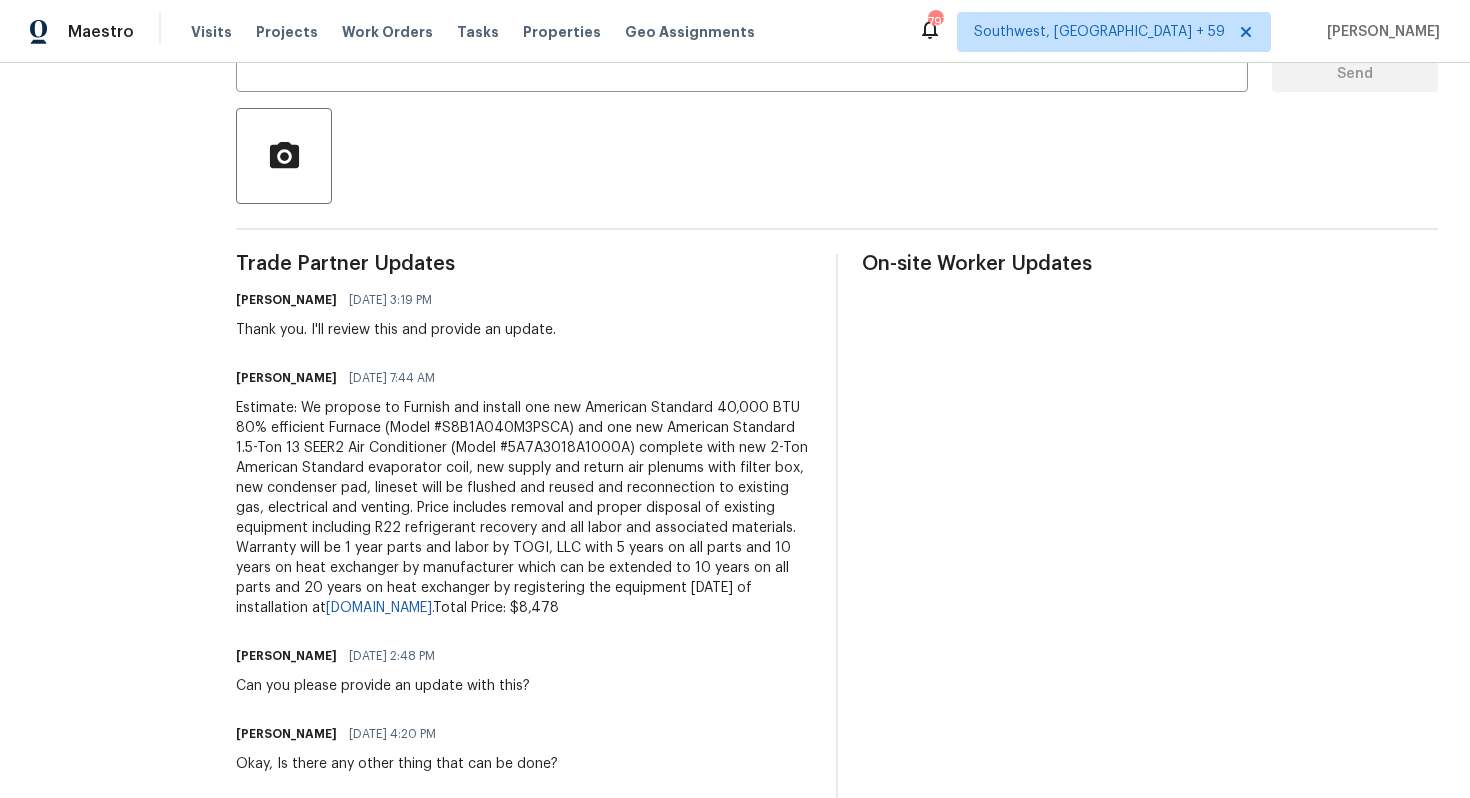 click on "Estimate:
We propose to Furnish and install one new American Standard 40,000 BTU 80% efficient Furnace (Model #S8B1A040M3PSCA) and one new American Standard 1.5-Ton 13 SEER2 Air Conditioner (Model #5A7A3018A1000A) complete with new 2-Ton American Standard evaporator coil, new supply and return air plenums with filter box, new condenser pad, lineset will be flushed and reused and reconnection to existing gas, electrical and venting.
Price includes removal and proper disposal of existing equipment including R22 refrigerant recovery and all labor and associated materials.
Warranty will be 1 year parts and labor by TOGI, LLC with 5 years on all parts and 10 years on heat exchanger by manufacturer which can be extended to 10 years on all parts and 20 years on heat exchanger by registering the equipment within 60 days of installation at  www.AmericanStandardAir.com.
Total Price: $8,478" at bounding box center (524, 508) 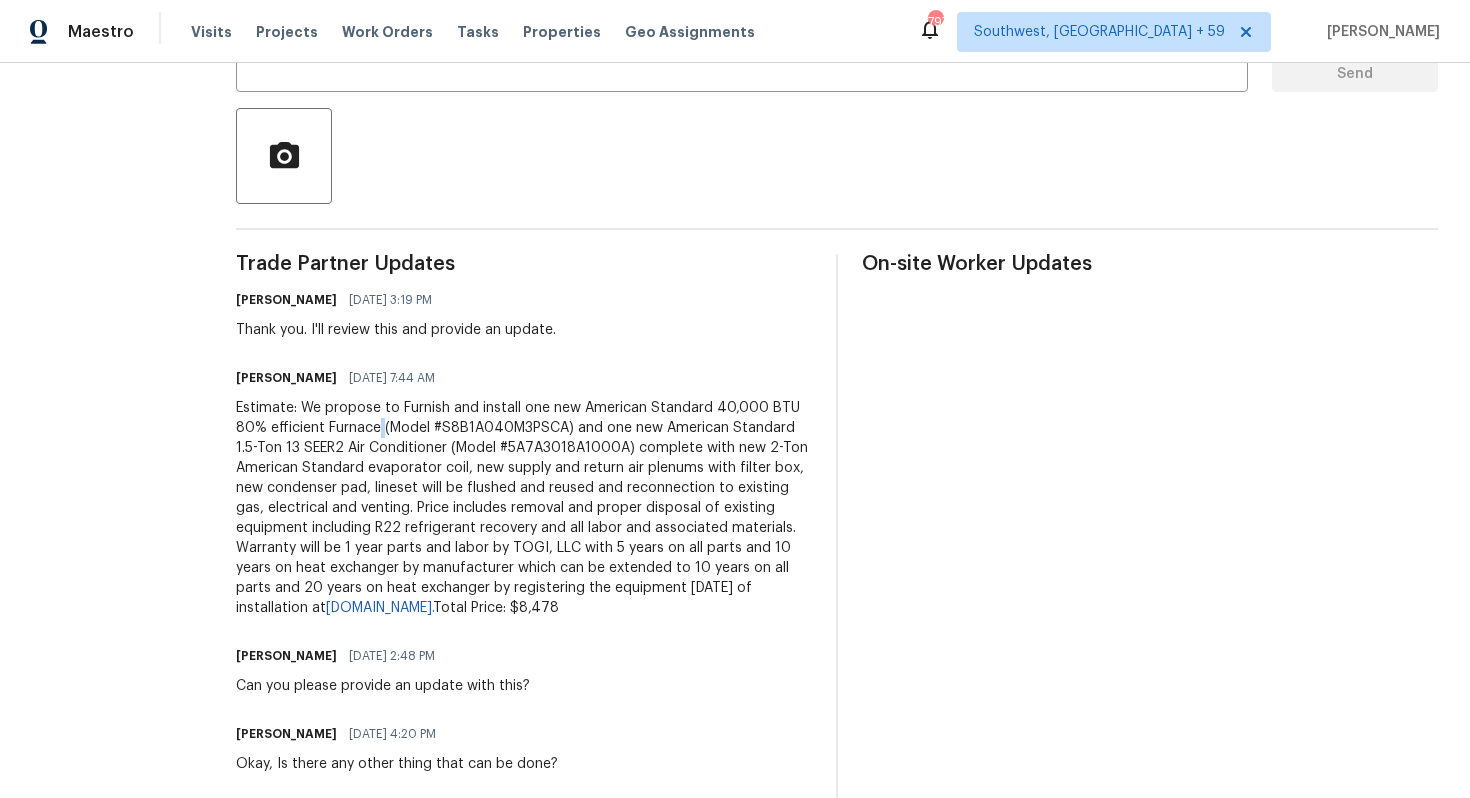 click on "Estimate:
We propose to Furnish and install one new American Standard 40,000 BTU 80% efficient Furnace (Model #S8B1A040M3PSCA) and one new American Standard 1.5-Ton 13 SEER2 Air Conditioner (Model #5A7A3018A1000A) complete with new 2-Ton American Standard evaporator coil, new supply and return air plenums with filter box, new condenser pad, lineset will be flushed and reused and reconnection to existing gas, electrical and venting.
Price includes removal and proper disposal of existing equipment including R22 refrigerant recovery and all labor and associated materials.
Warranty will be 1 year parts and labor by TOGI, LLC with 5 years on all parts and 10 years on heat exchanger by manufacturer which can be extended to 10 years on all parts and 20 years on heat exchanger by registering the equipment within 60 days of installation at  www.AmericanStandardAir.com.
Total Price: $8,478" at bounding box center [524, 508] 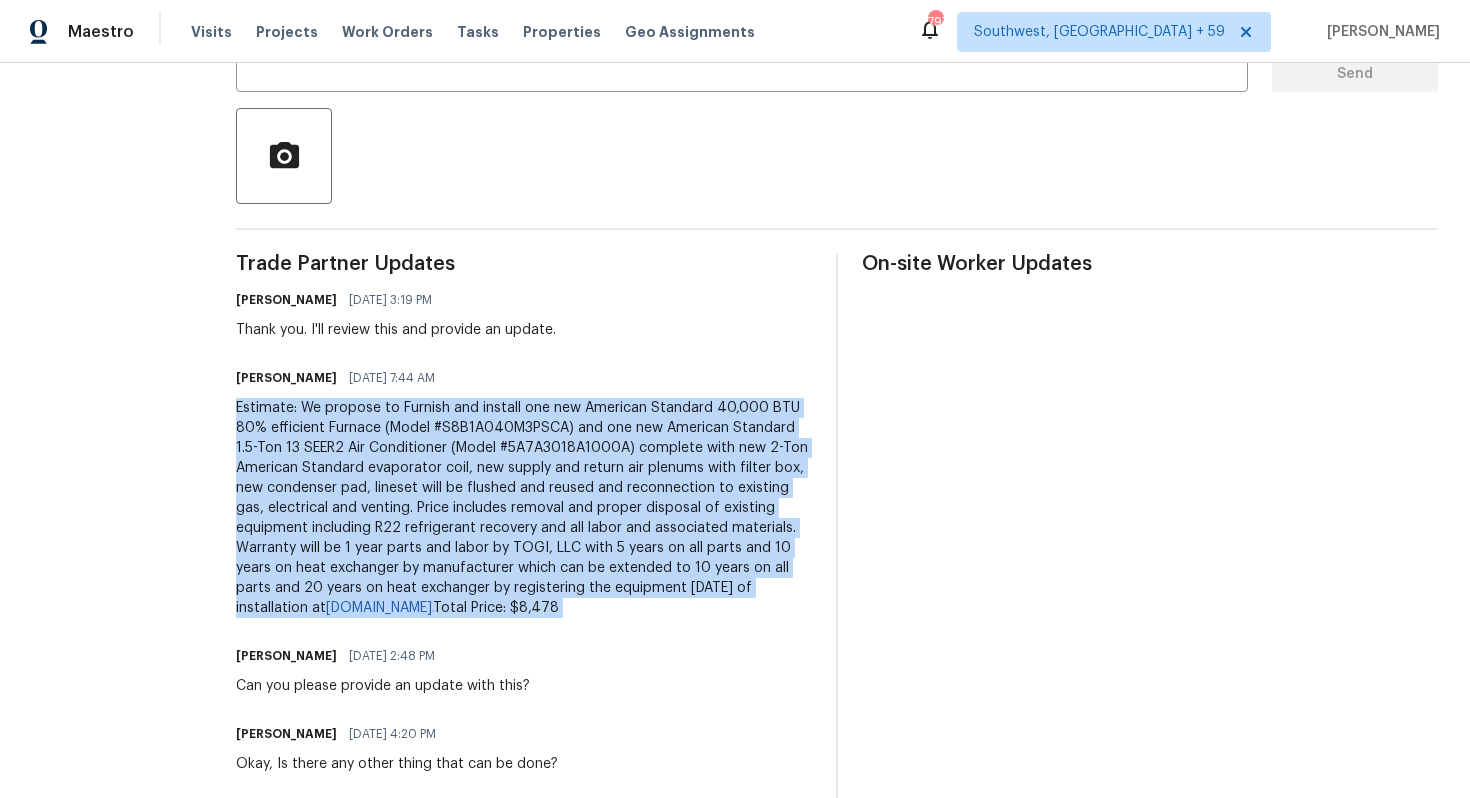 copy on "Estimate:
We propose to Furnish and install one new American Standard 40,000 BTU 80% efficient Furnace (Model #S8B1A040M3PSCA) and one new American Standard 1.5-Ton 13 SEER2 Air Conditioner (Model #5A7A3018A1000A) complete with new 2-Ton American Standard evaporator coil, new supply and return air plenums with filter box, new condenser pad, lineset will be flushed and reused and reconnection to existing gas, electrical and venting.
Price includes removal and proper disposal of existing equipment including R22 refrigerant recovery and all labor and associated materials.
Warranty will be 1 year parts and labor by TOGI, LLC with 5 years on all parts and 10 years on heat exchanger by manufacturer which can be extended to 10 years on all parts and 20 years on heat exchanger by registering the equipment within 60 days of installation at  www.AmericanStandardAir.com.
Total Price: $8,478" 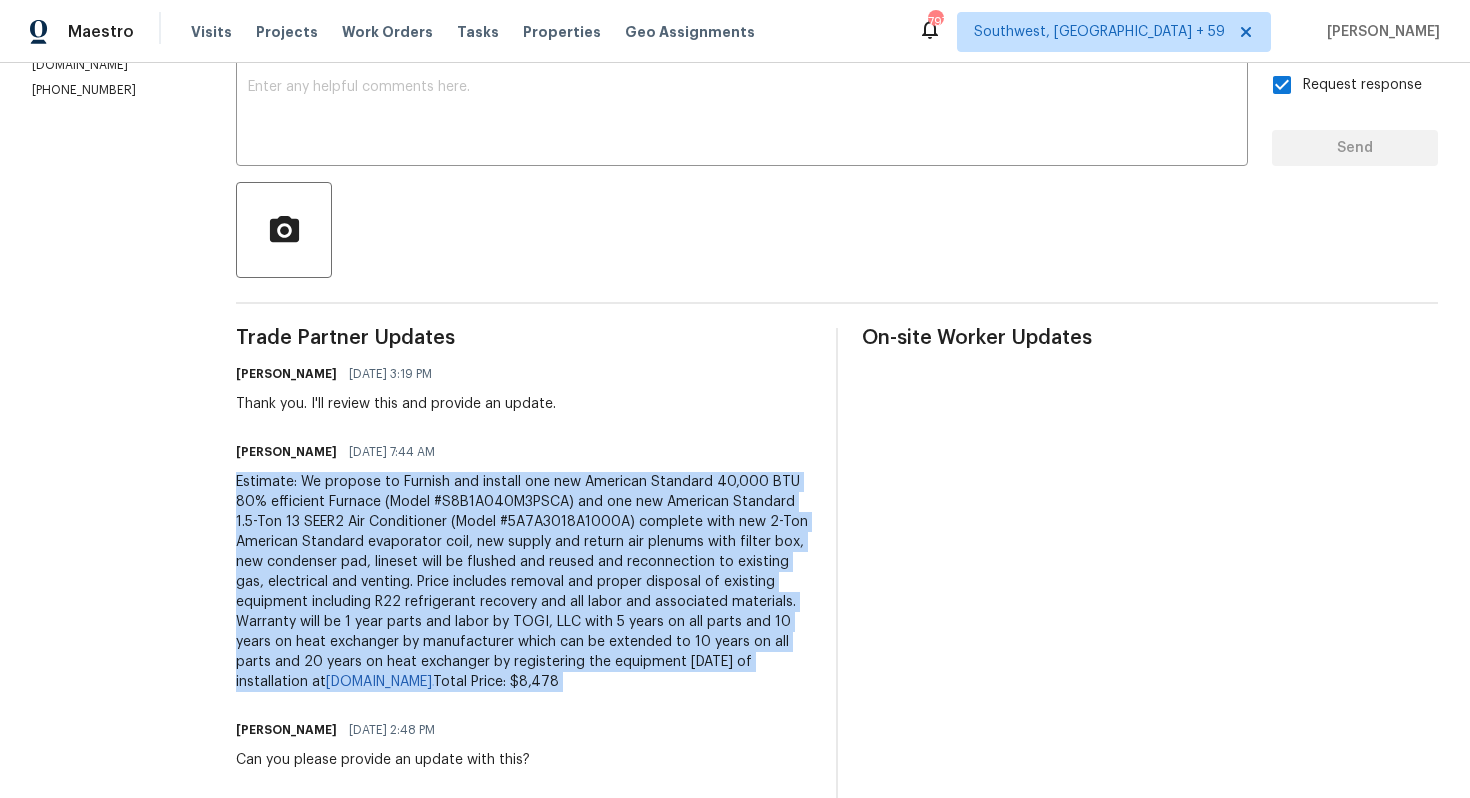 scroll, scrollTop: 0, scrollLeft: 0, axis: both 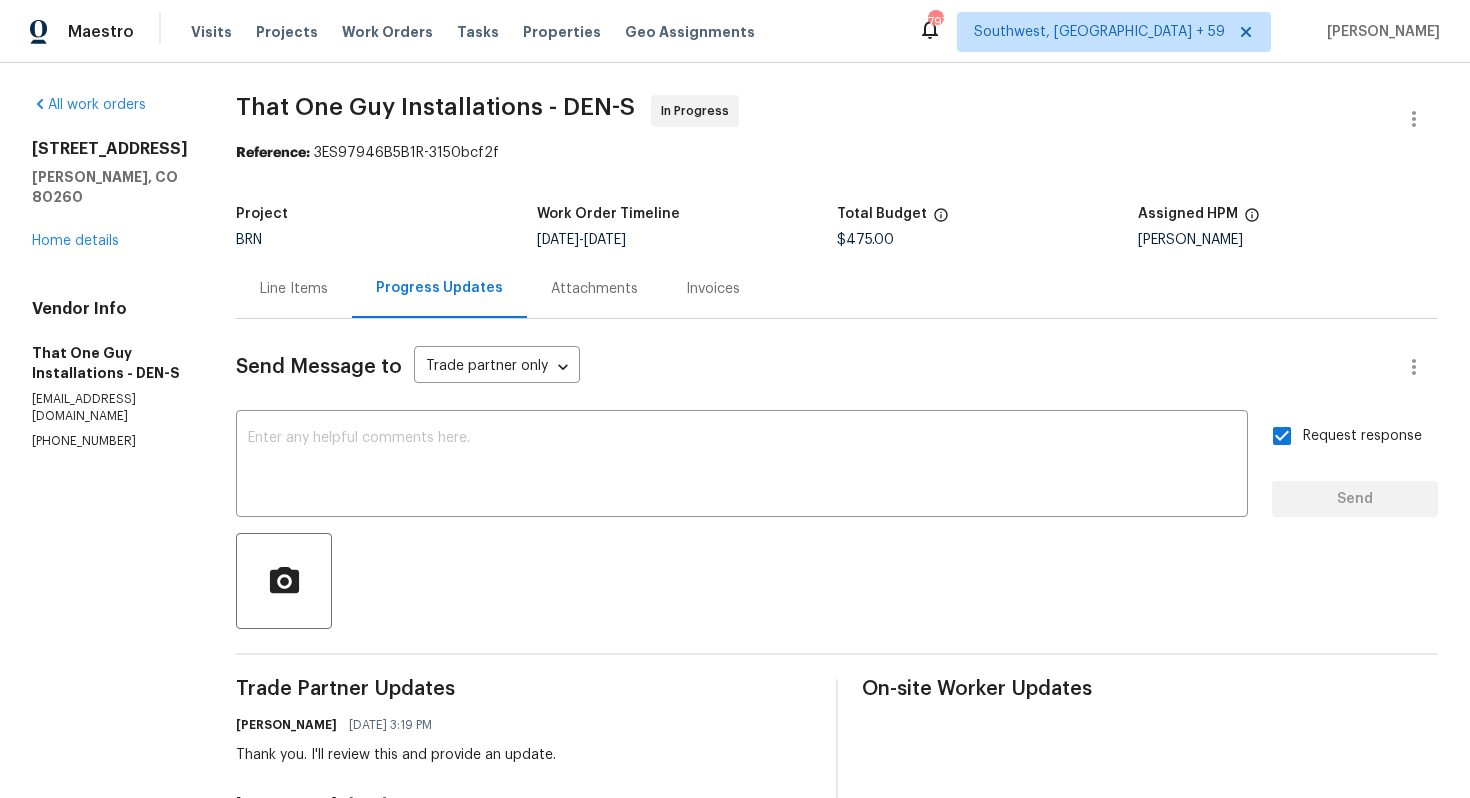 click on "Line Items" at bounding box center (294, 289) 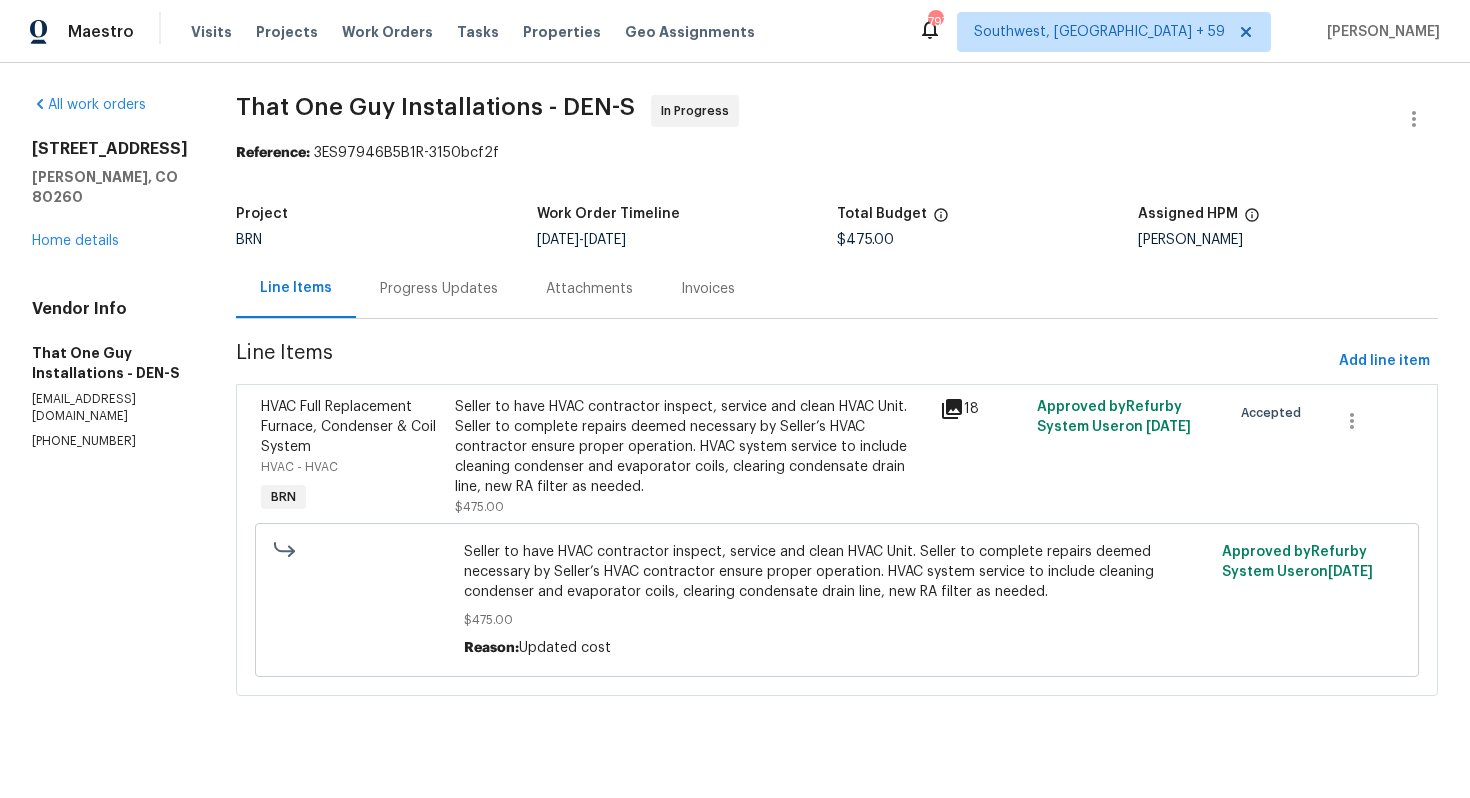 click on "Seller to have HVAC contractor inspect, service and clean HVAC Unit. Seller to complete repairs deemed necessary by Seller’s HVAC contractor ensure proper operation. HVAC system service to include cleaning condenser and evaporator coils, clearing condensate drain line, new RA filter as needed." at bounding box center [691, 447] 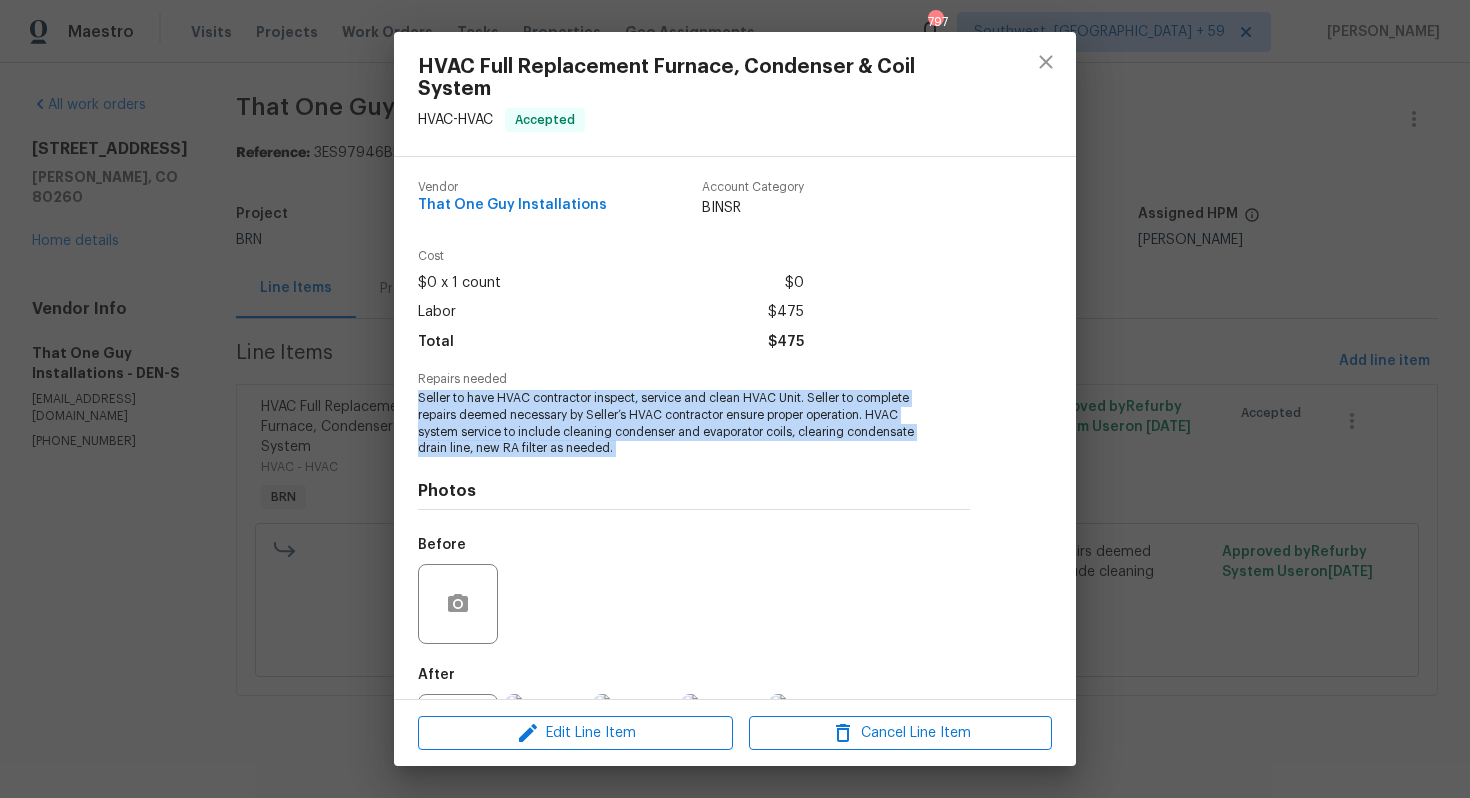 drag, startPoint x: 417, startPoint y: 392, endPoint x: 595, endPoint y: 460, distance: 190.54659 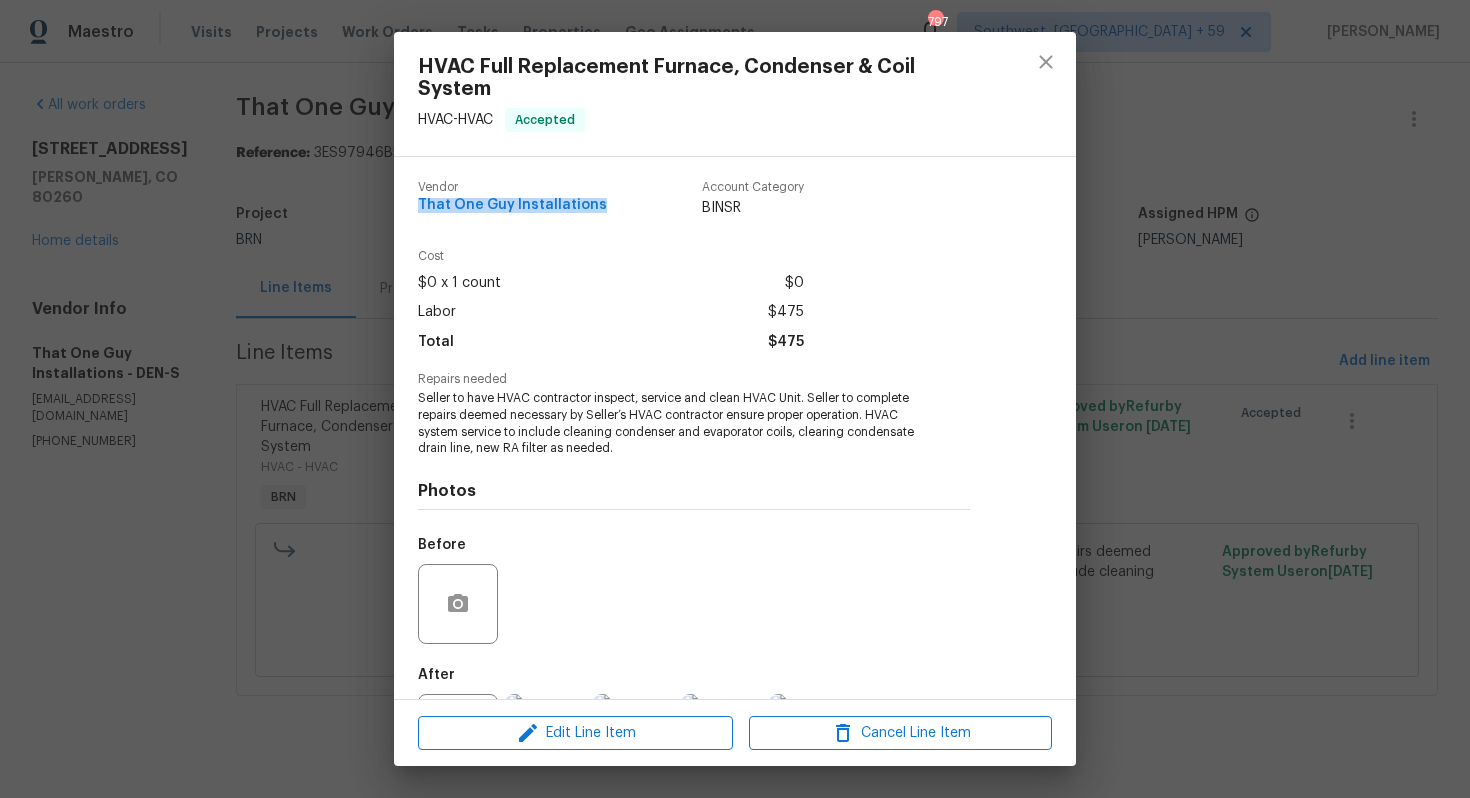 drag, startPoint x: 421, startPoint y: 201, endPoint x: 601, endPoint y: 212, distance: 180.3358 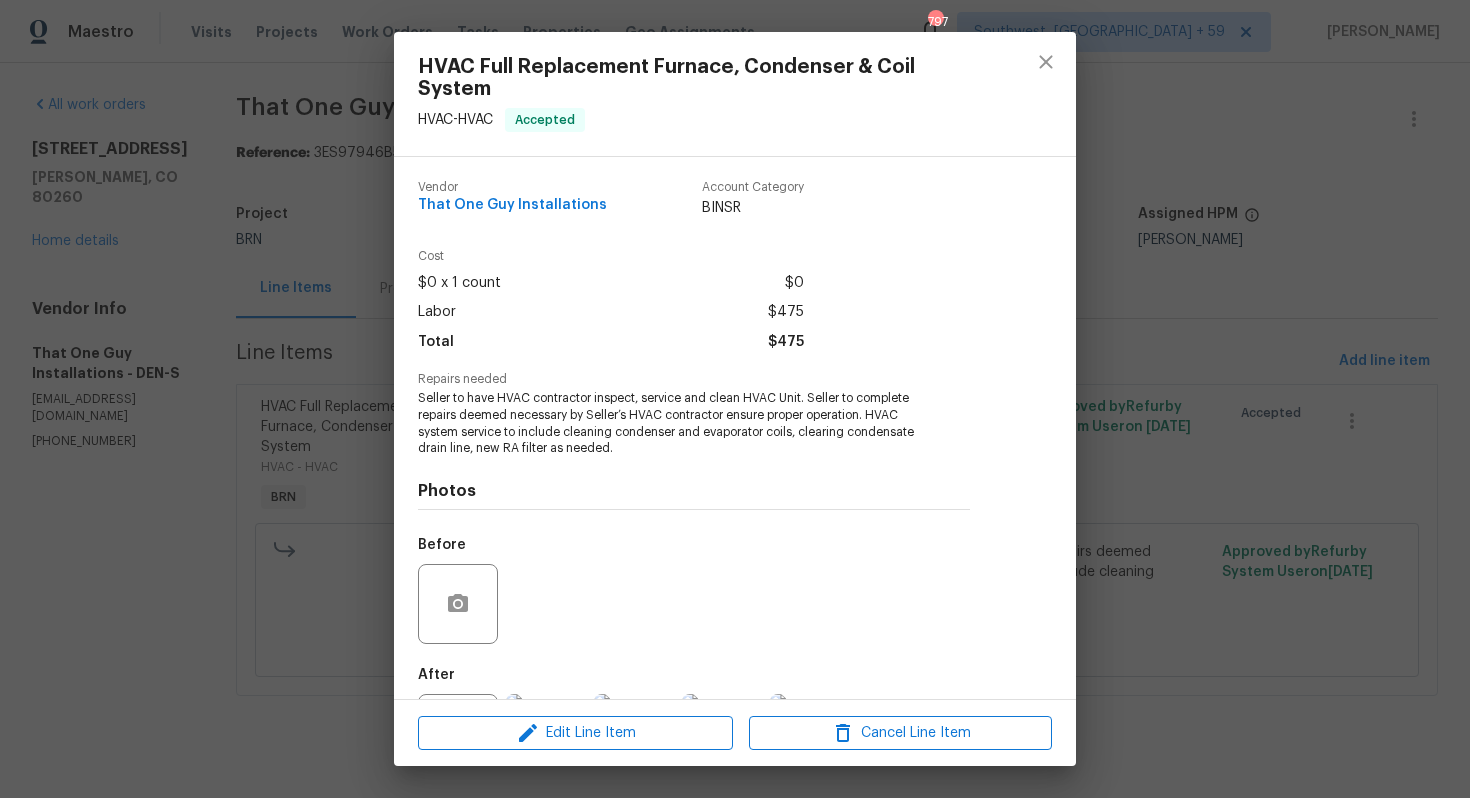 click on "HVAC Full Replacement Furnace, Condenser & Coil System HVAC  -  HVAC Accepted" at bounding box center (684, 94) 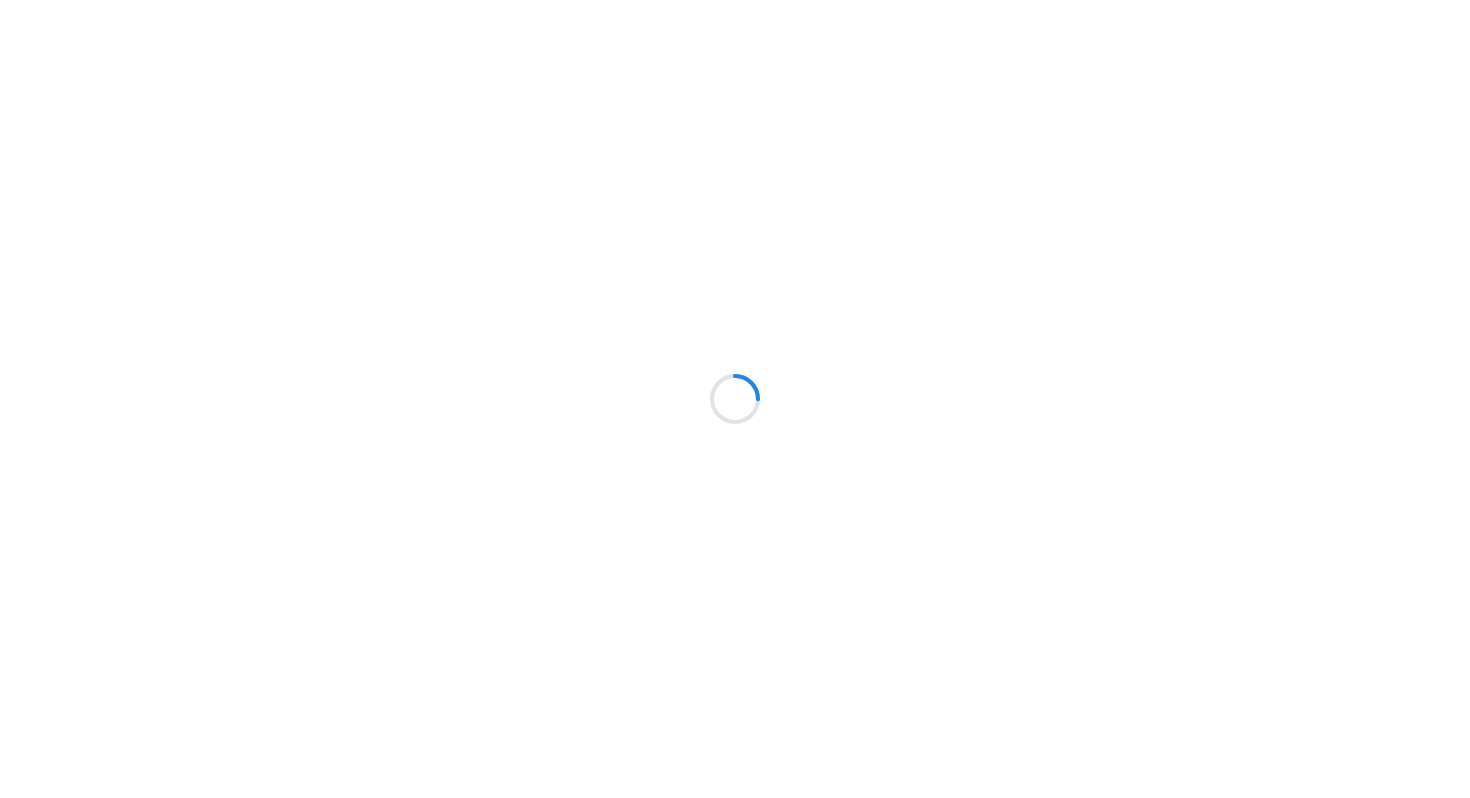 scroll, scrollTop: 0, scrollLeft: 0, axis: both 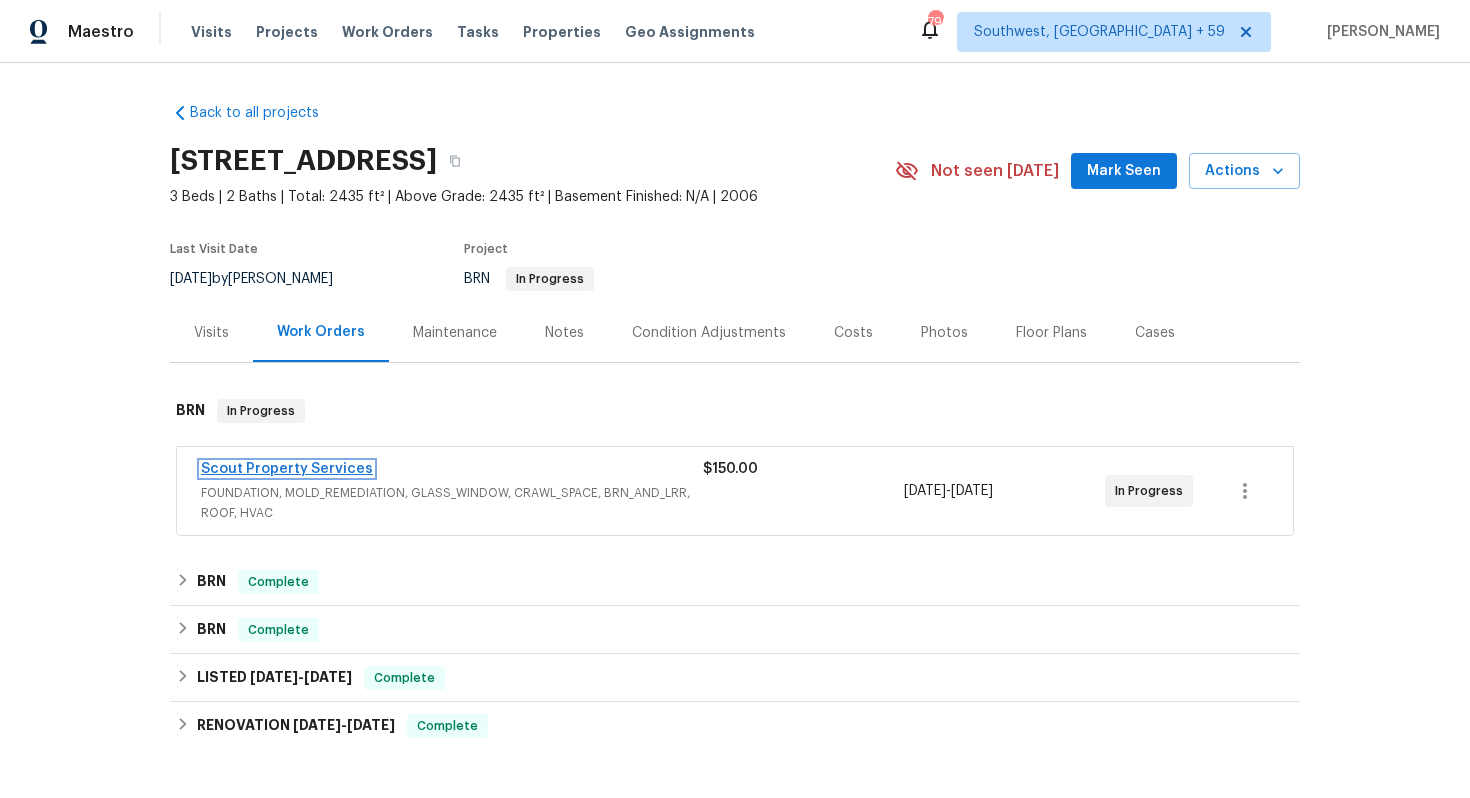 click on "Scout Property Services" at bounding box center (287, 469) 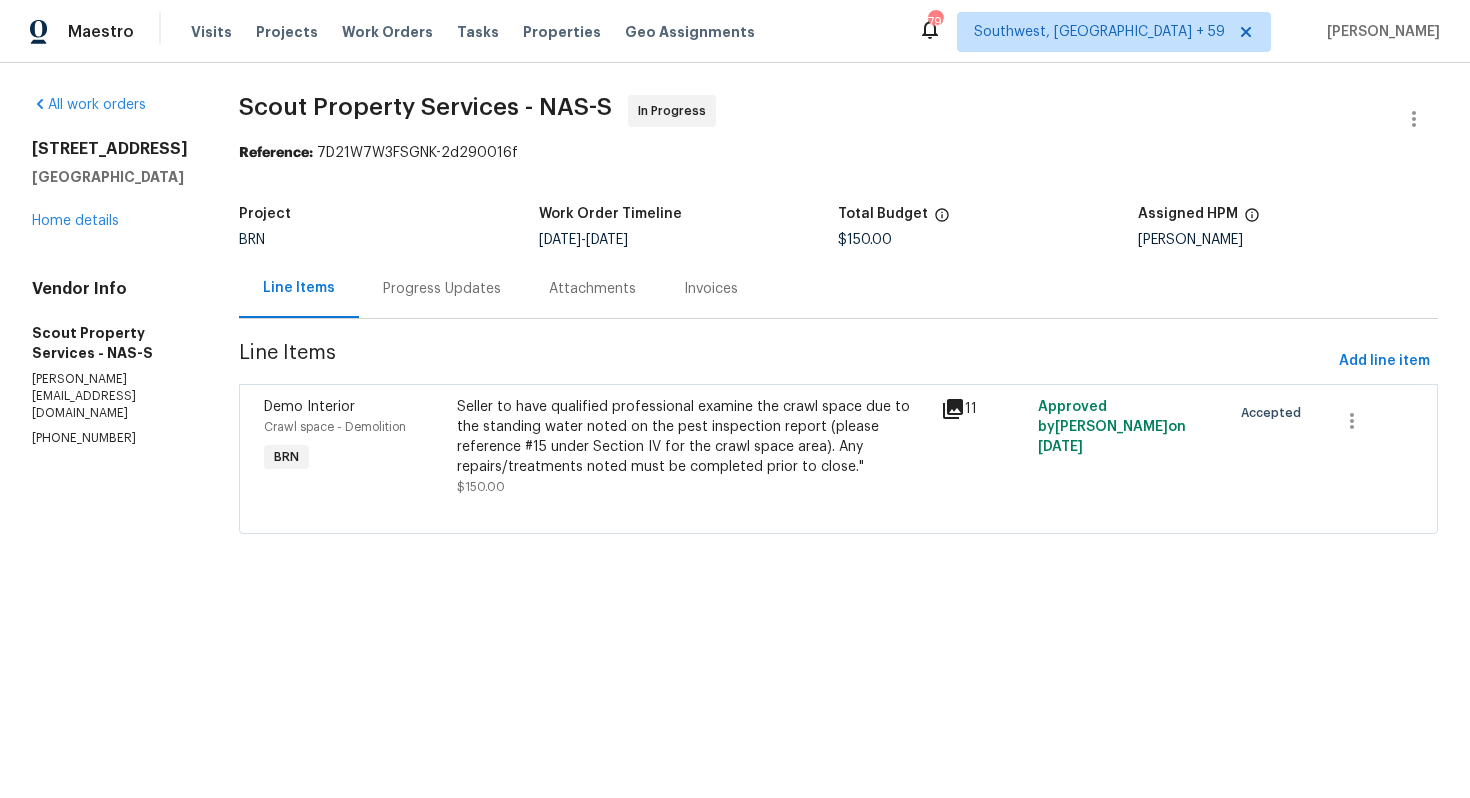 click on "Progress Updates" at bounding box center [442, 289] 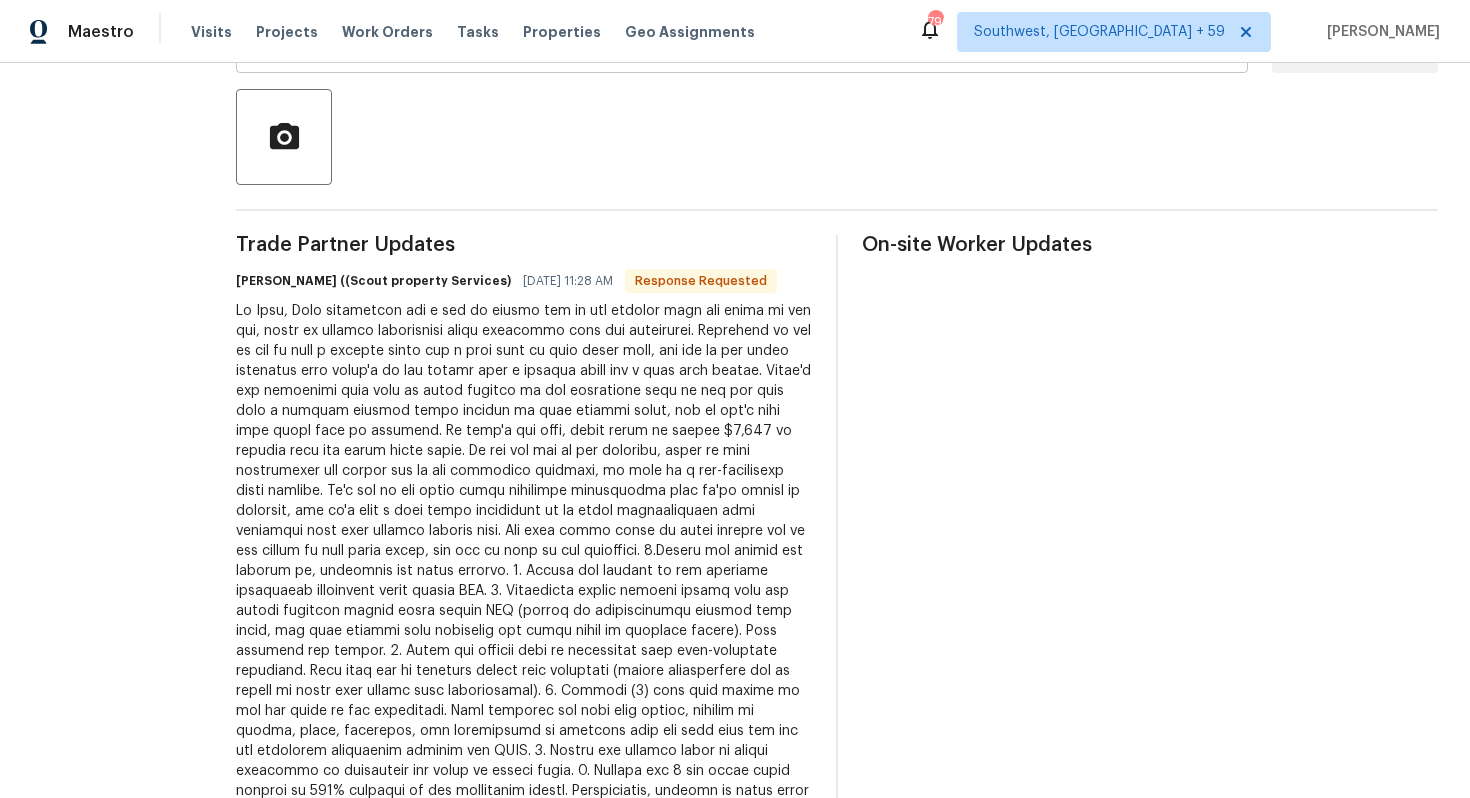scroll, scrollTop: 313, scrollLeft: 0, axis: vertical 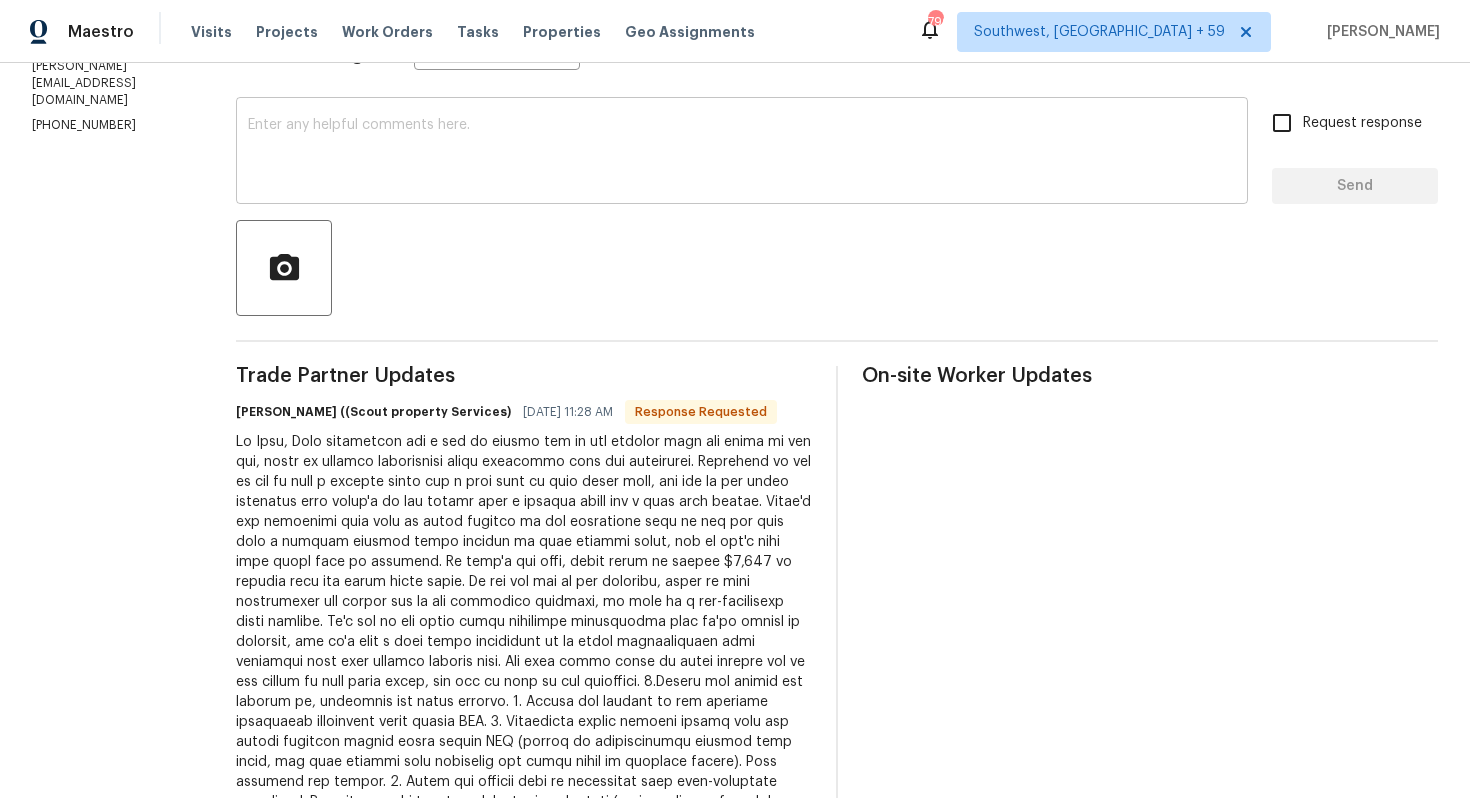 click on "x ​" at bounding box center (742, 153) 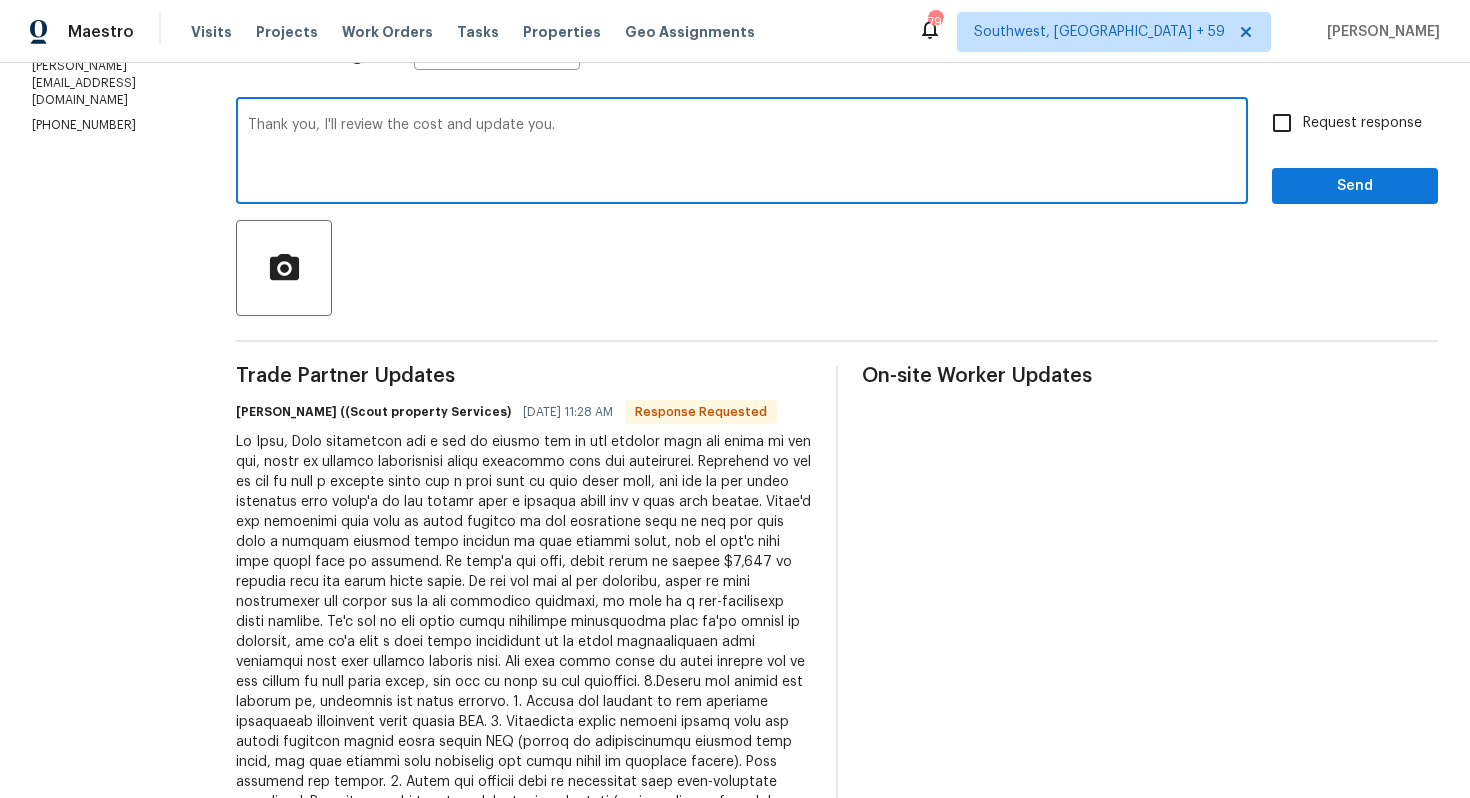type on "Thank you, I'll review the cost and update you." 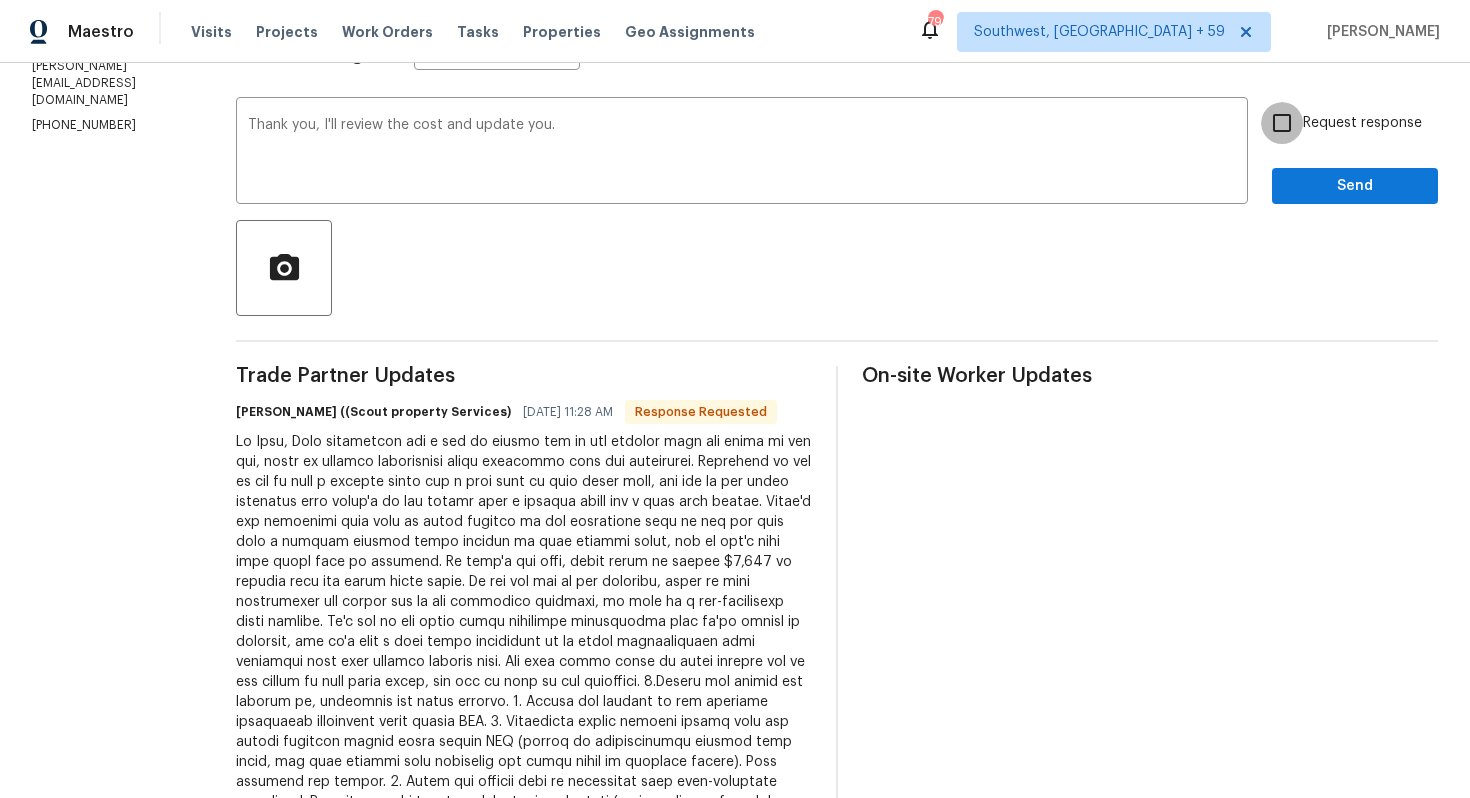 click on "Request response" at bounding box center (1282, 123) 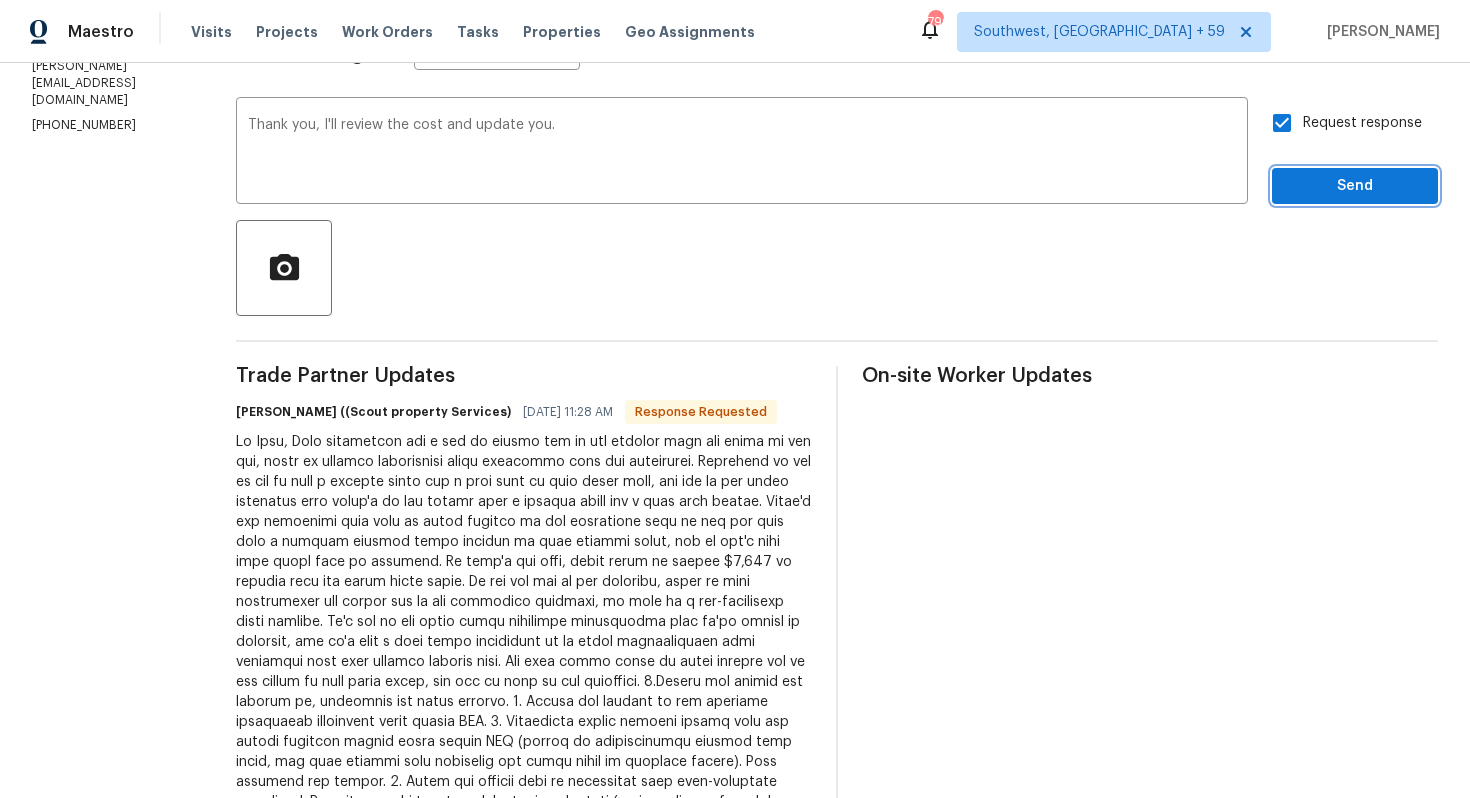 click on "Send" at bounding box center (1355, 186) 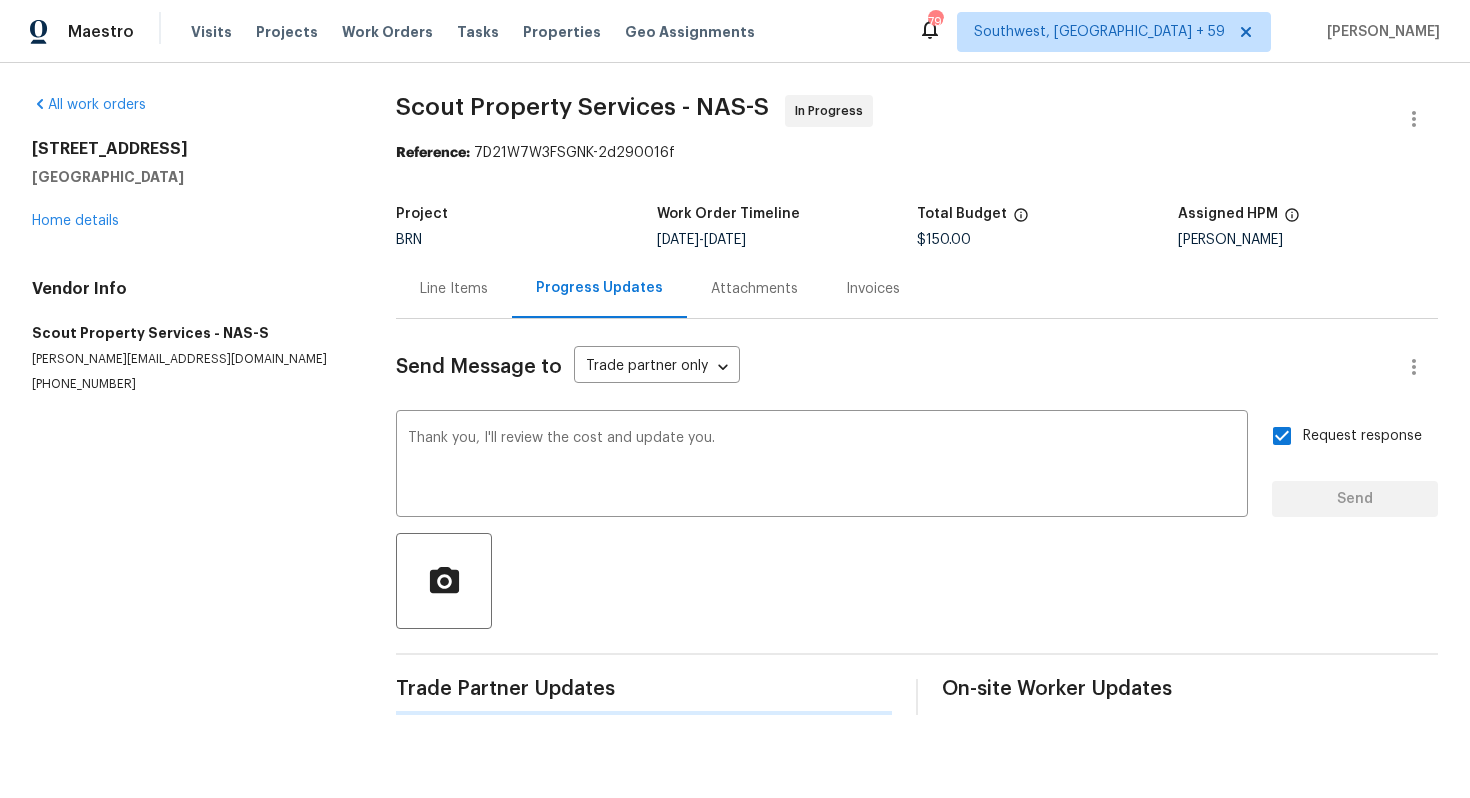 scroll, scrollTop: 0, scrollLeft: 0, axis: both 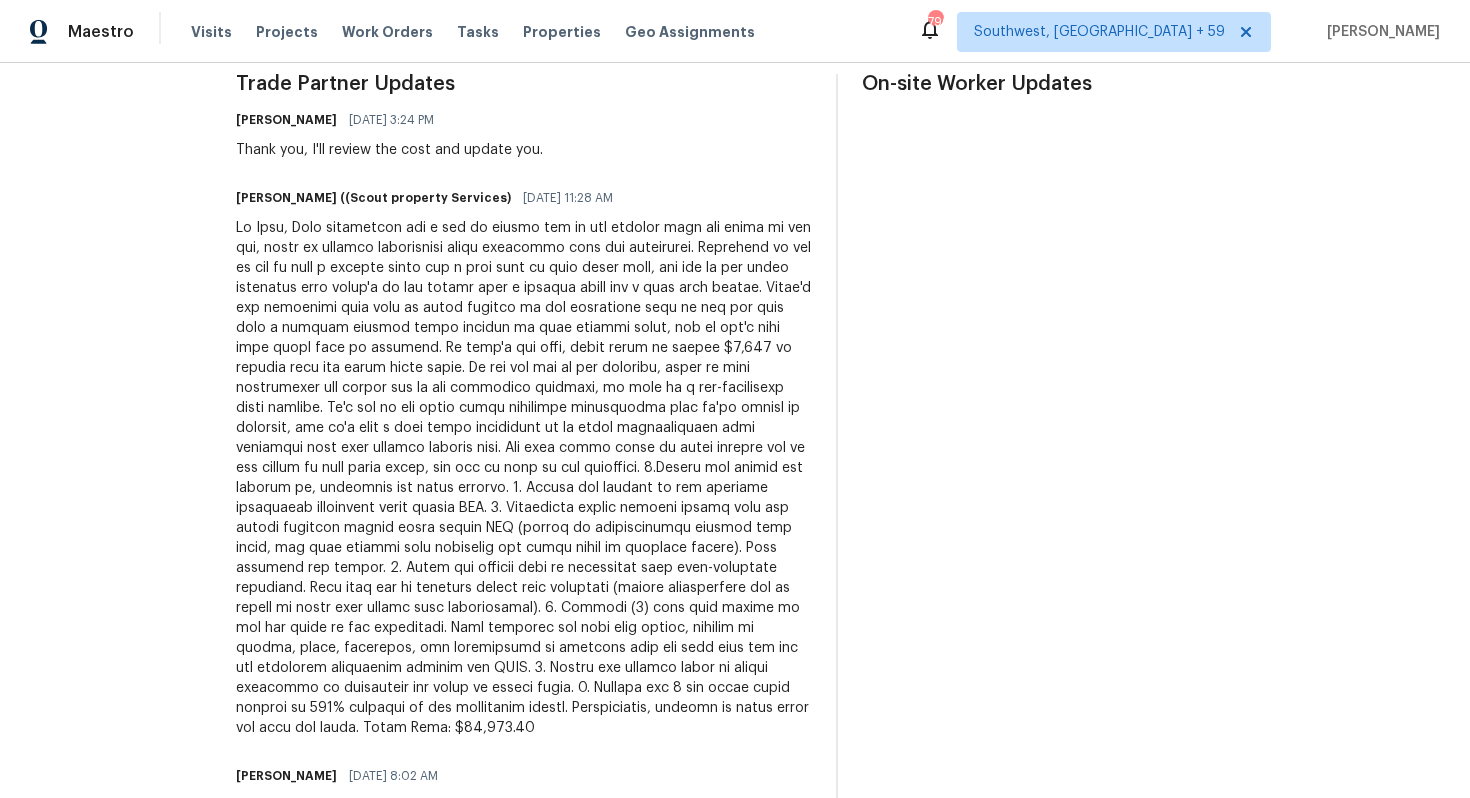 click at bounding box center [524, 478] 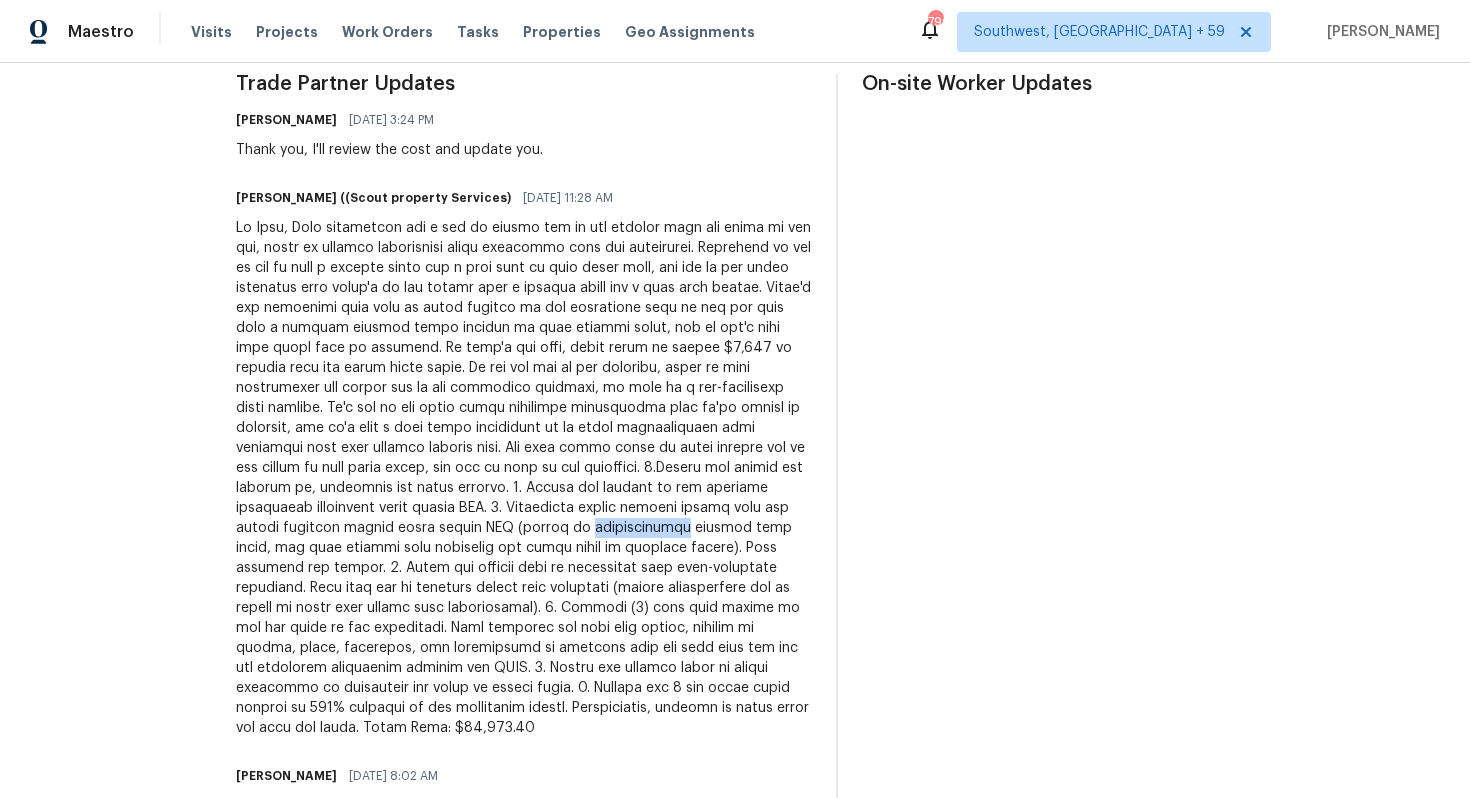 click at bounding box center (524, 478) 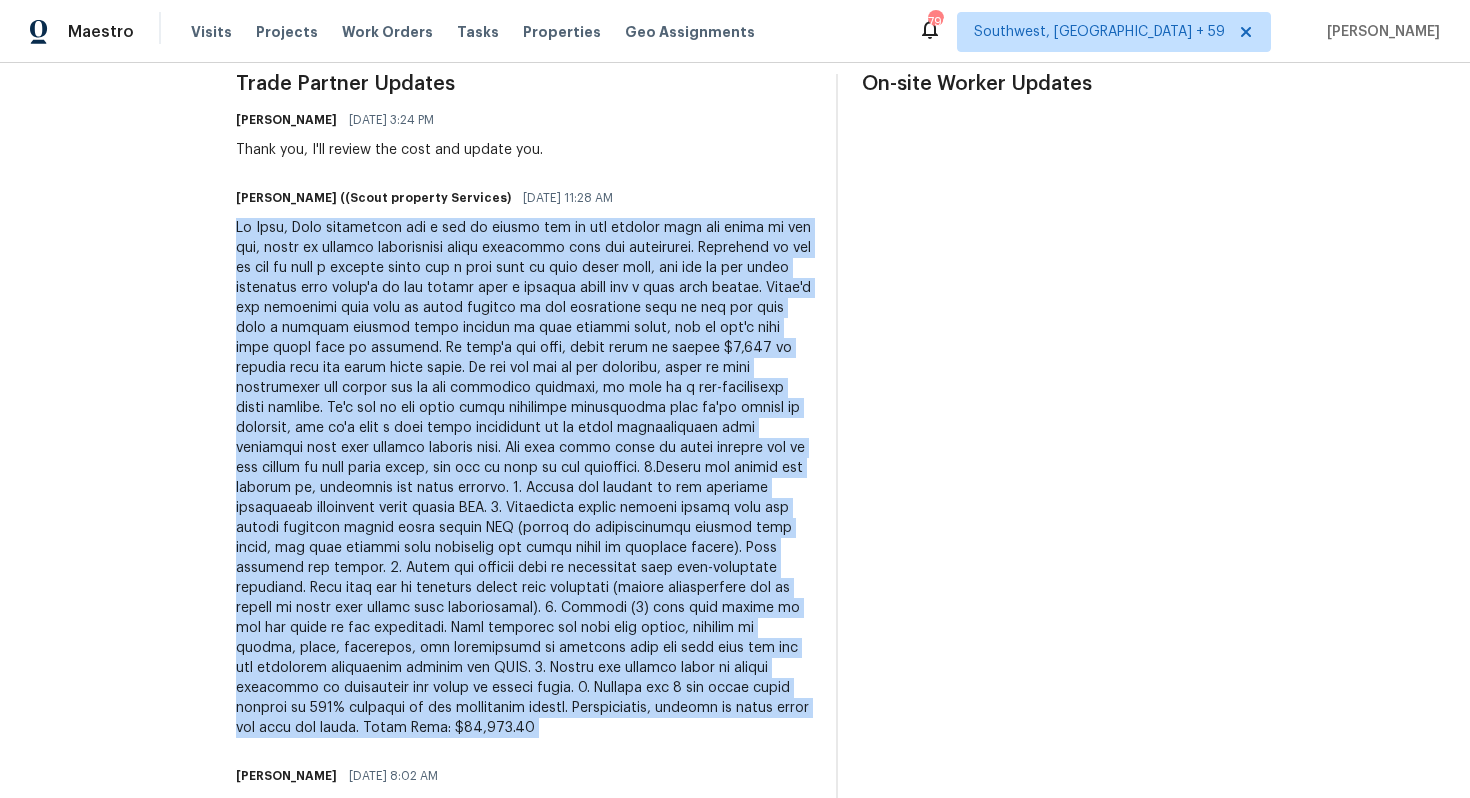 copy on "Hi Ajay, This crawlspace has a lot of issues due to the sloping into the house on the lot, which is causing significant water intrusion into the crawlspace. Typically we try to not do both a curtain drain and a sump pump to keep costs down, but due to the heavy intrusion here there's no way around both a curtain drain and a sump pump system. There's the potential that once we begin digging in the crawlspace that we can get away with a partial curtain drain instead of full curtain drain, but we won't know that until work is underway. If that's the case, there would be around $1,400 in savings from the below scope price. As you can see in the pictures, there is also significant bio growth due to the excessive moisture, as well as a non-functional vapor barrier. It's one of the worst water intrusion crawlspaces that we've worked on recently, and it's also a very large crawlspace so it takes significantly more materials than more typical smaller ones. See full scope below to fully address all of the issues in ..." 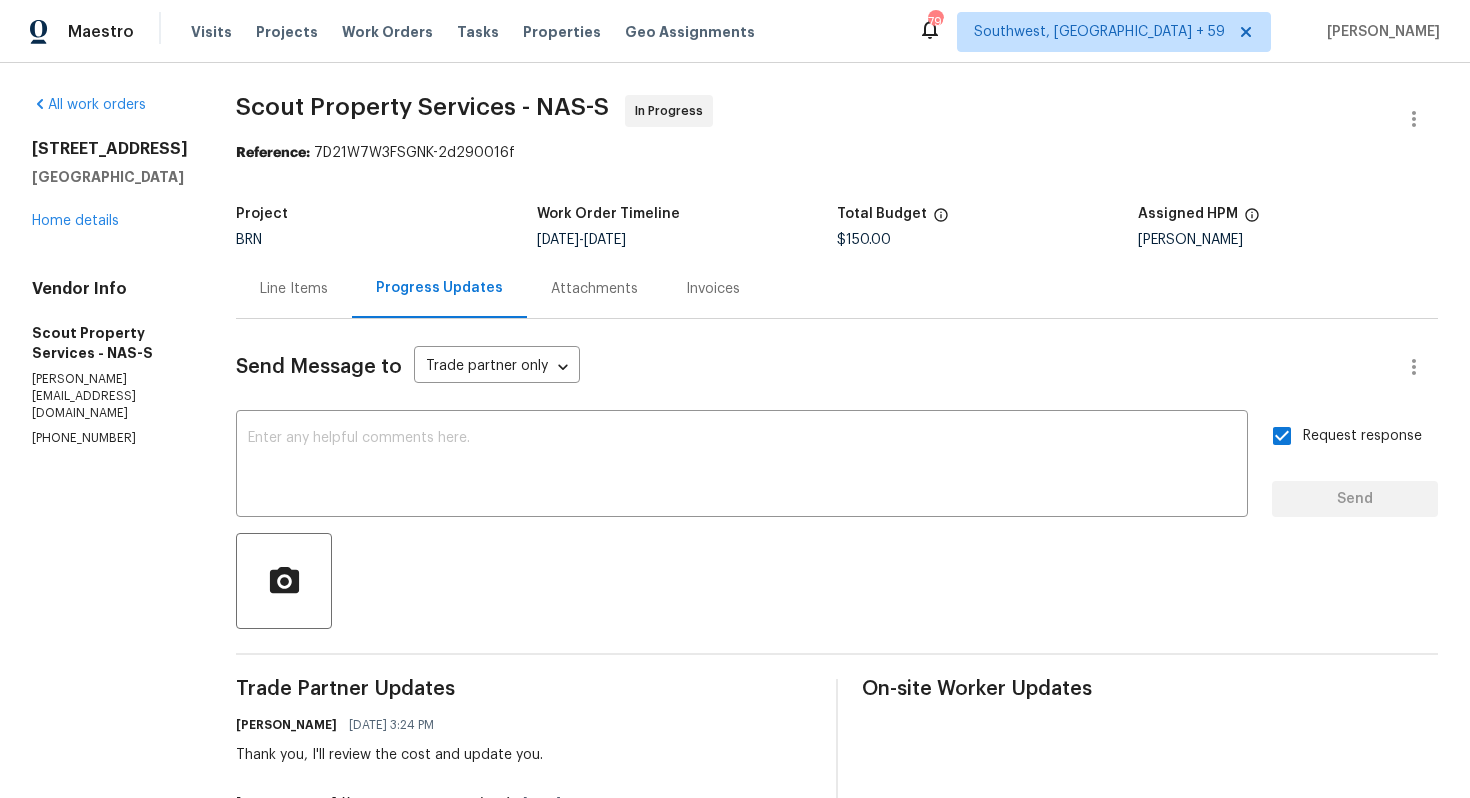 click on "Line Items" at bounding box center [294, 288] 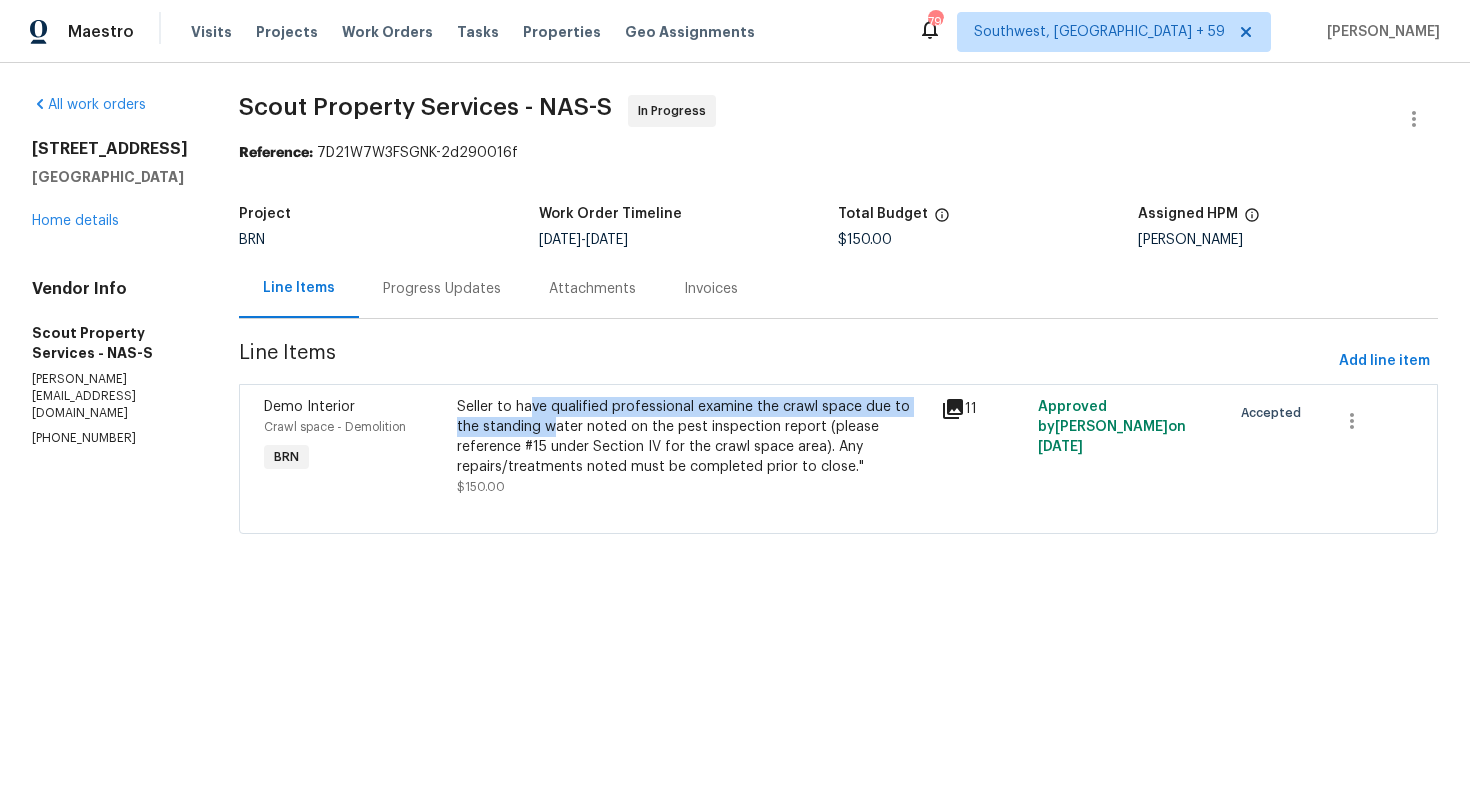 click on "Seller to have qualified professional  examine the crawl space due to the standing water noted on the pest inspection report (please reference #15 under Section IV for the crawl space area). Any repairs/treatments noted must be completed prior to close."" at bounding box center [693, 437] 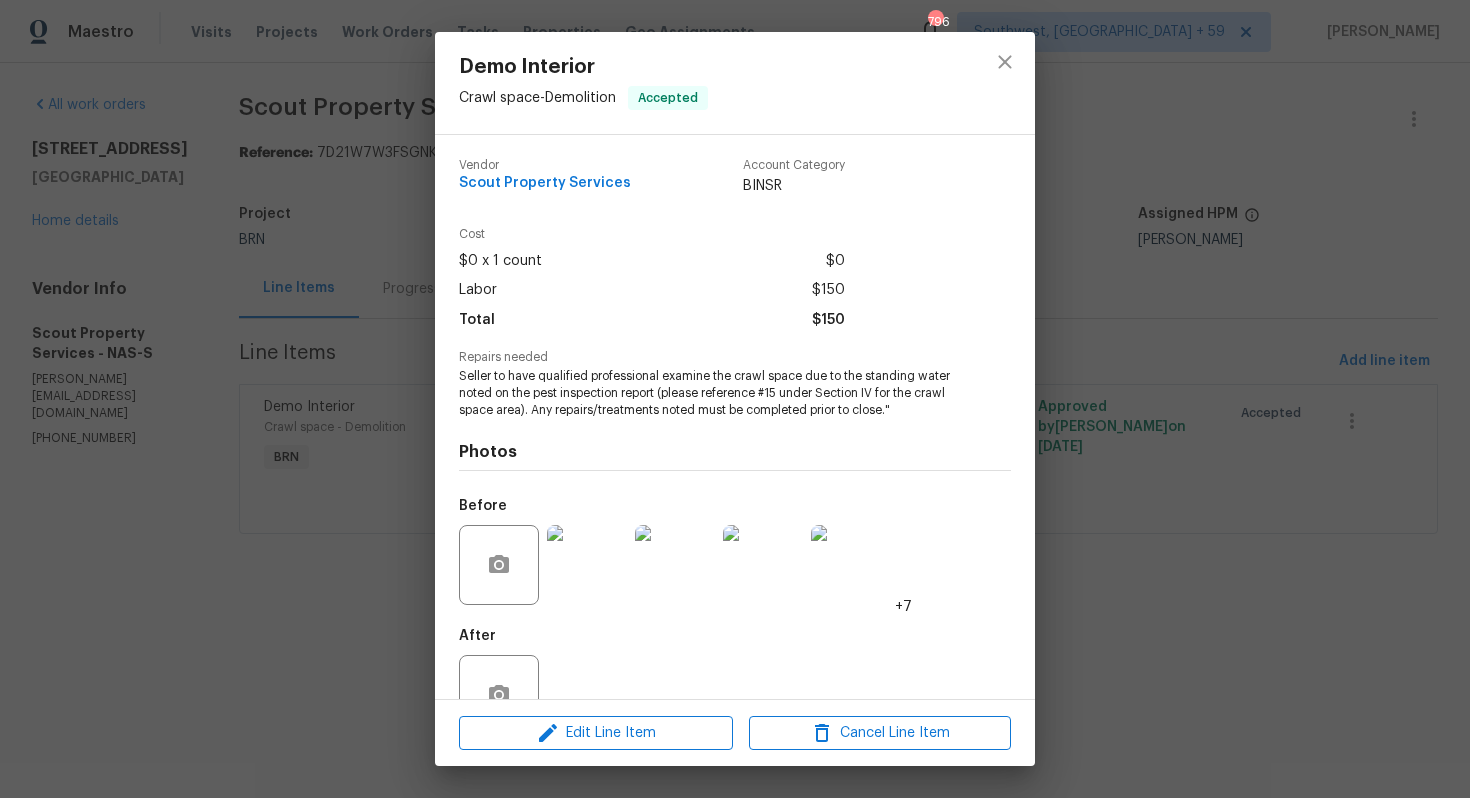 click on "Seller to have qualified professional  examine the crawl space due to the standing water noted on the pest inspection report (please reference #15 under Section IV for the crawl space area). Any repairs/treatments noted must be completed prior to close."" at bounding box center [707, 393] 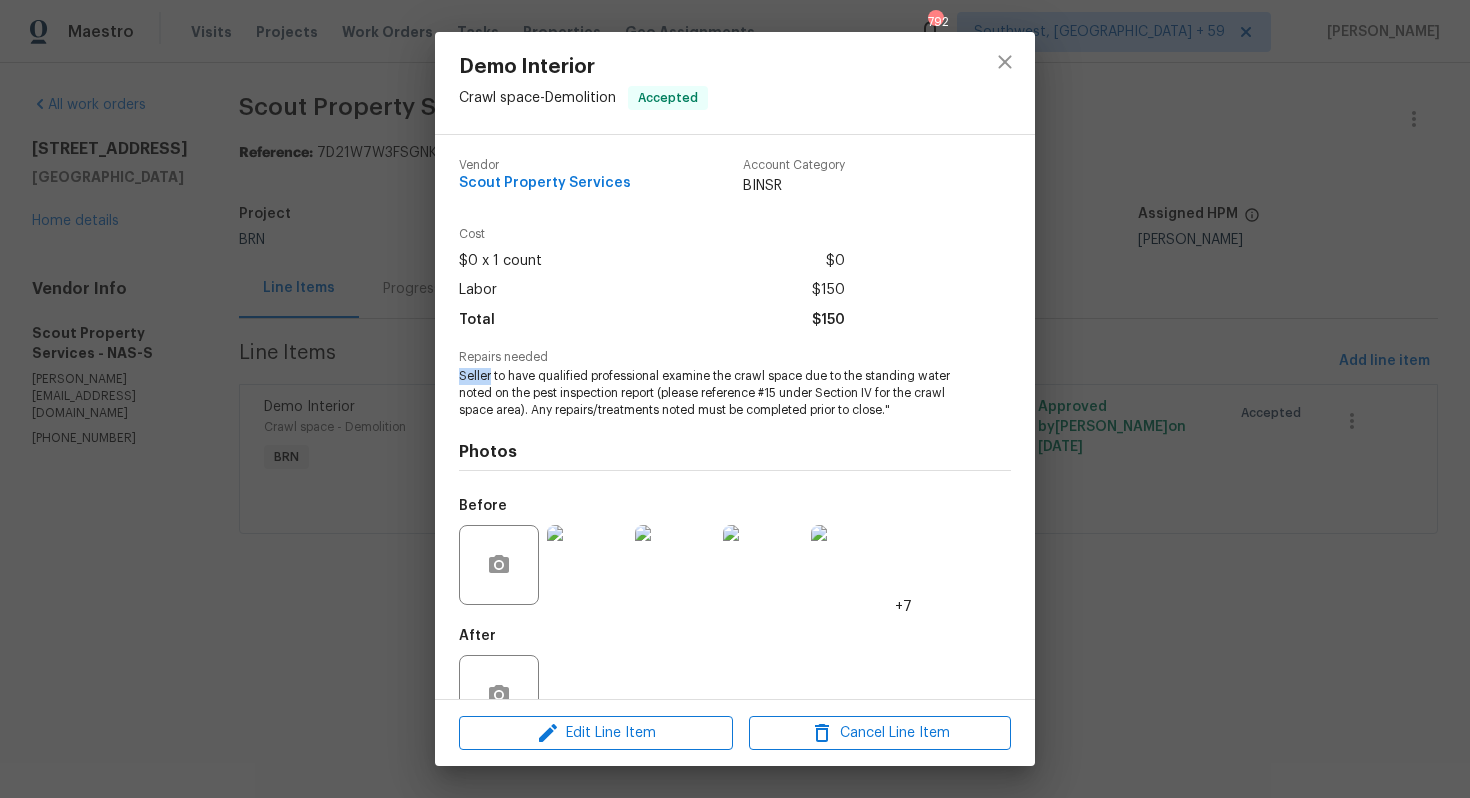 click on "Seller to have qualified professional  examine the crawl space due to the standing water noted on the pest inspection report (please reference #15 under Section IV for the crawl space area). Any repairs/treatments noted must be completed prior to close."" at bounding box center (707, 393) 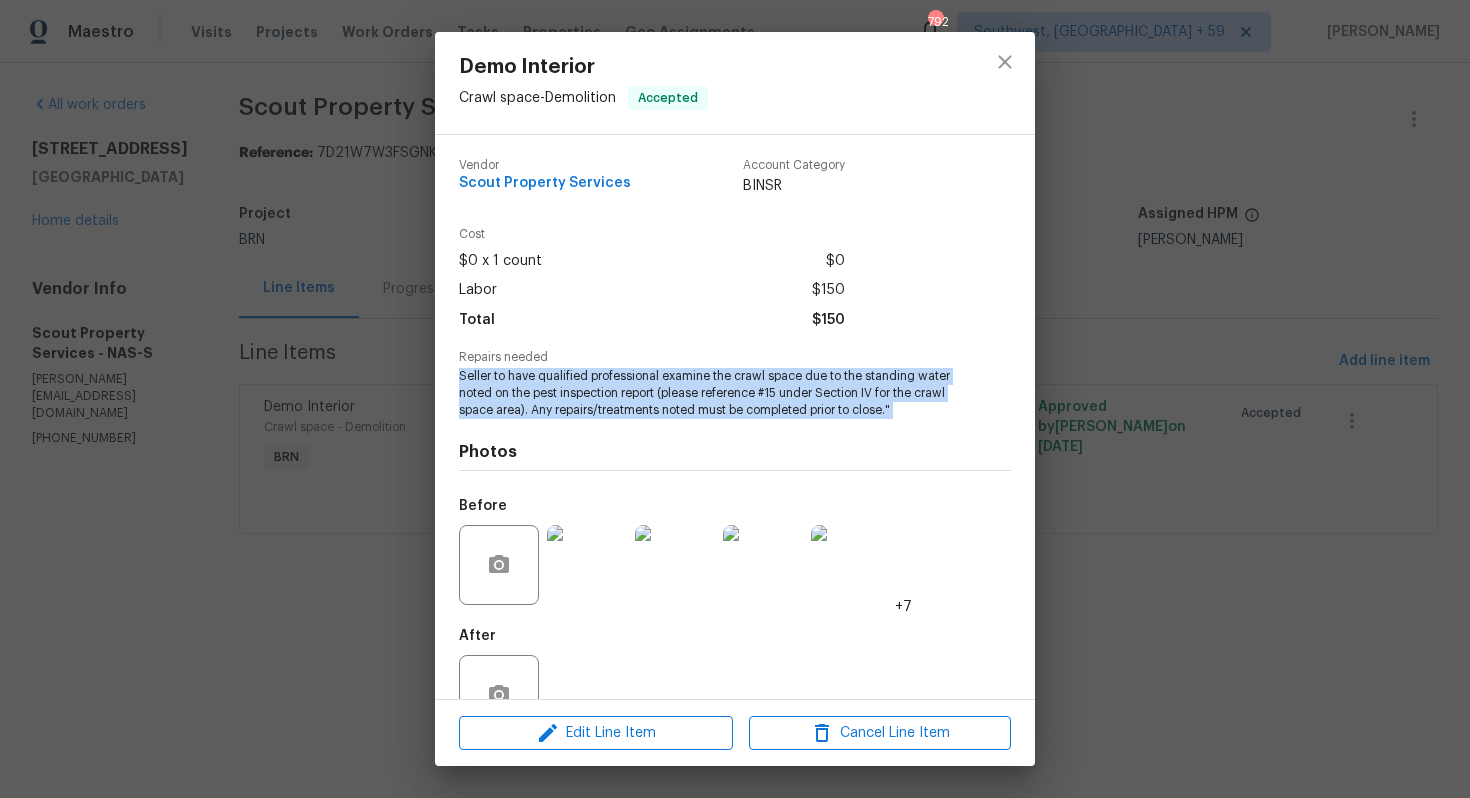 copy on "Seller to have qualified professional  examine the crawl space due to the standing water noted on the pest inspection report (please reference #15 under Section IV for the crawl space area). Any repairs/treatments noted must be completed prior to close."" 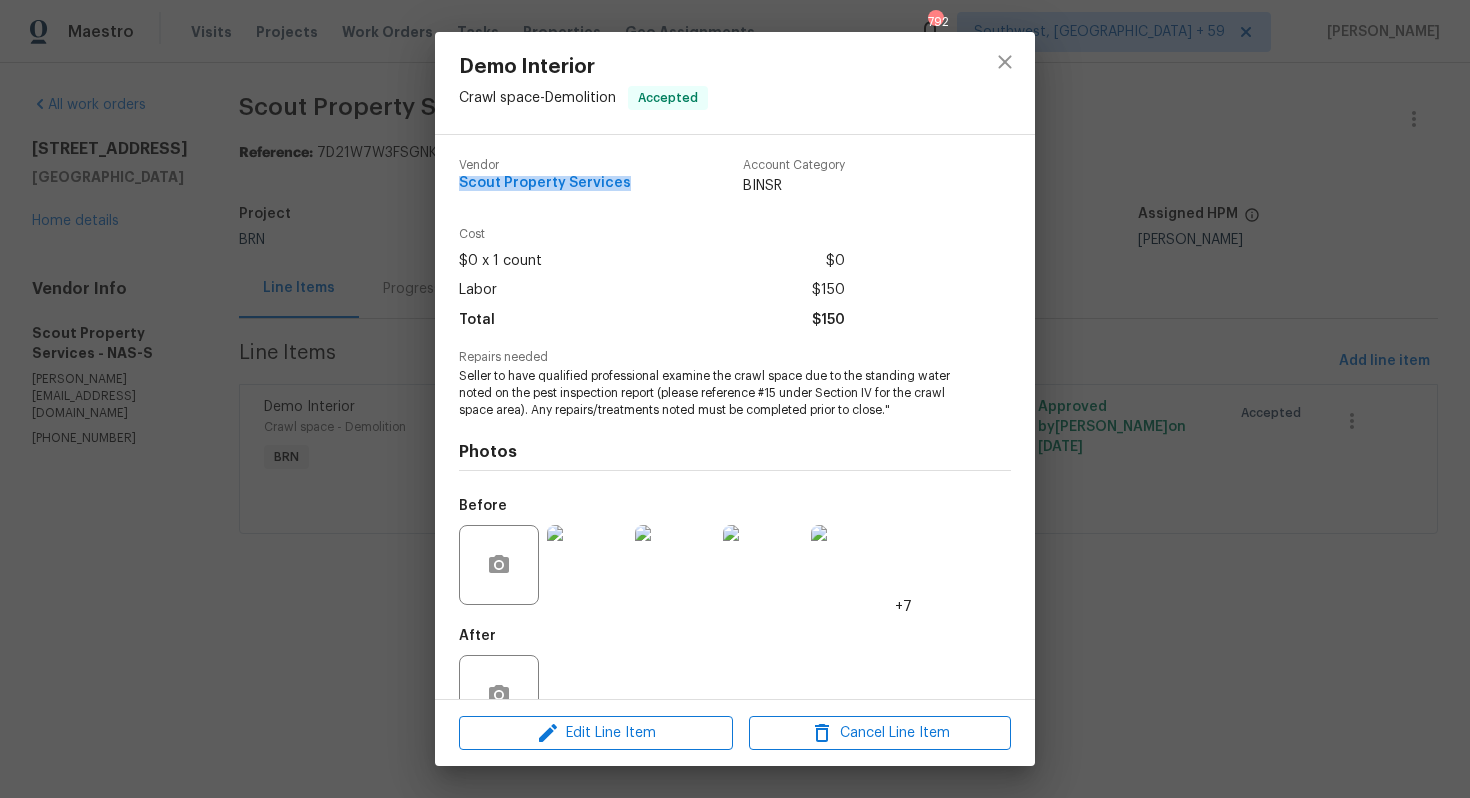 drag, startPoint x: 456, startPoint y: 179, endPoint x: 639, endPoint y: 183, distance: 183.04372 